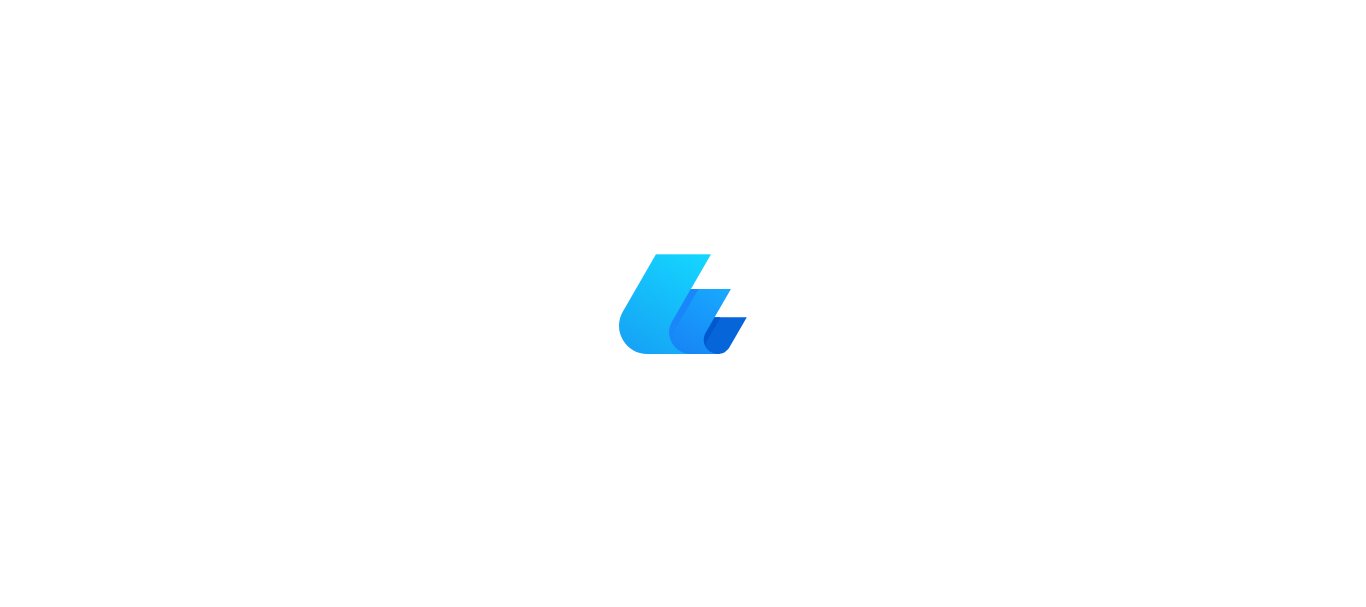 scroll, scrollTop: 0, scrollLeft: 0, axis: both 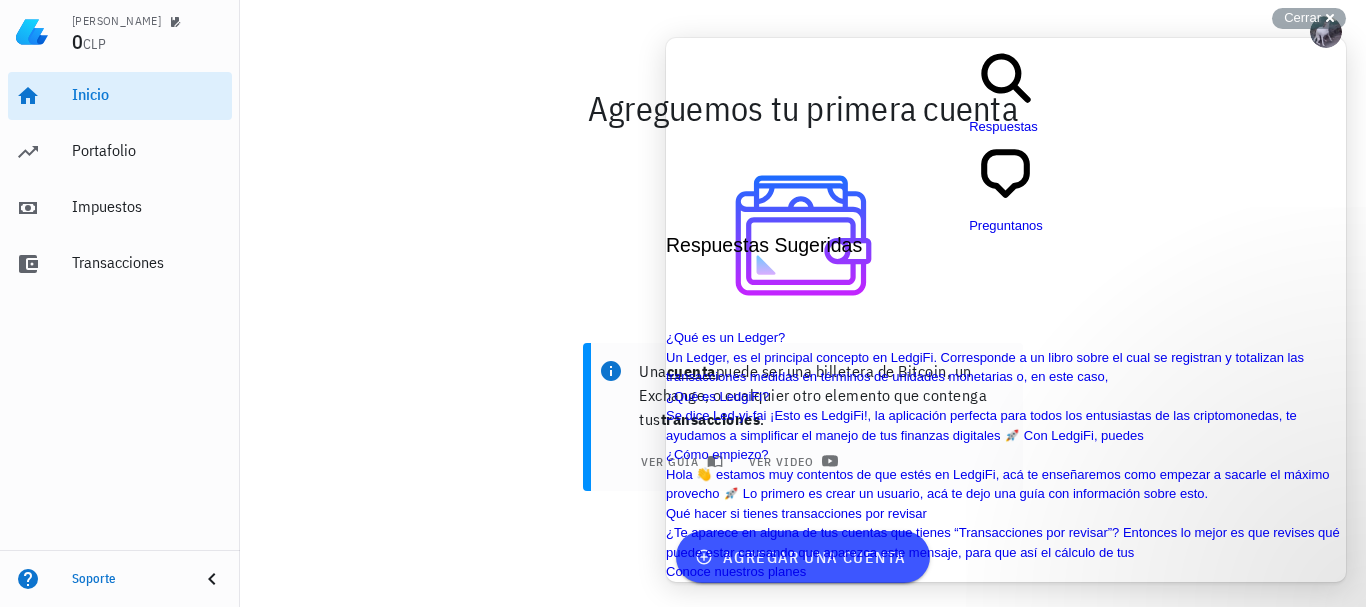 click on "Close" at bounding box center (674, 896) 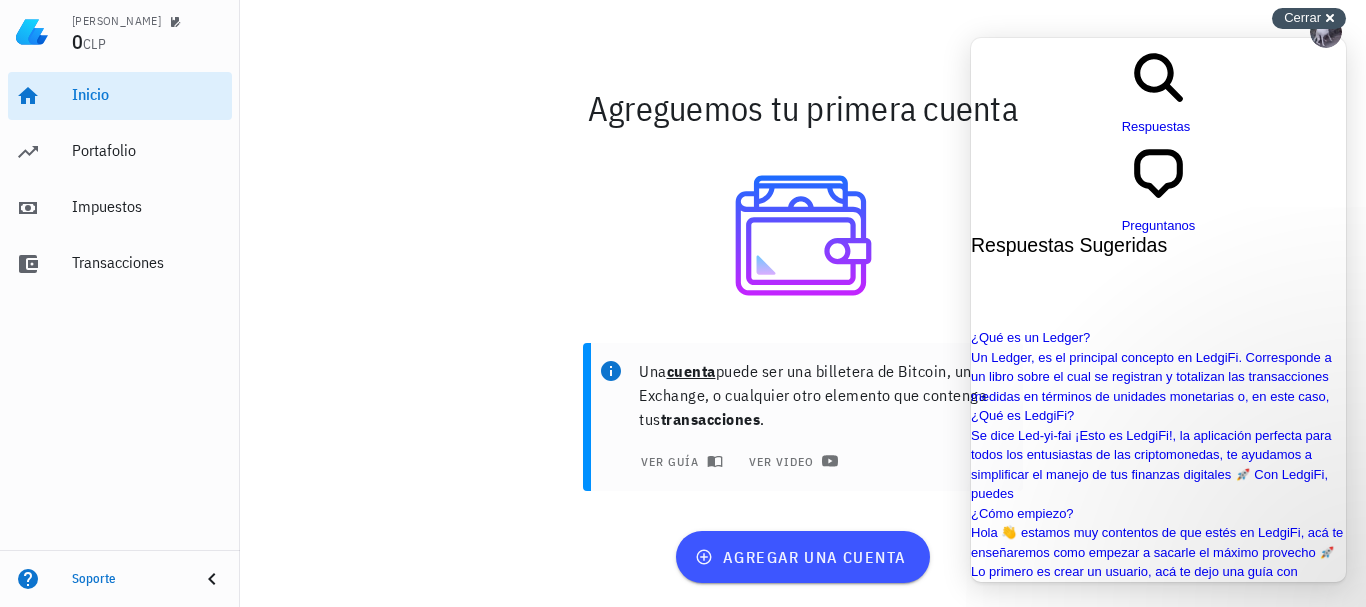 click on "Cerrar" at bounding box center (1302, 17) 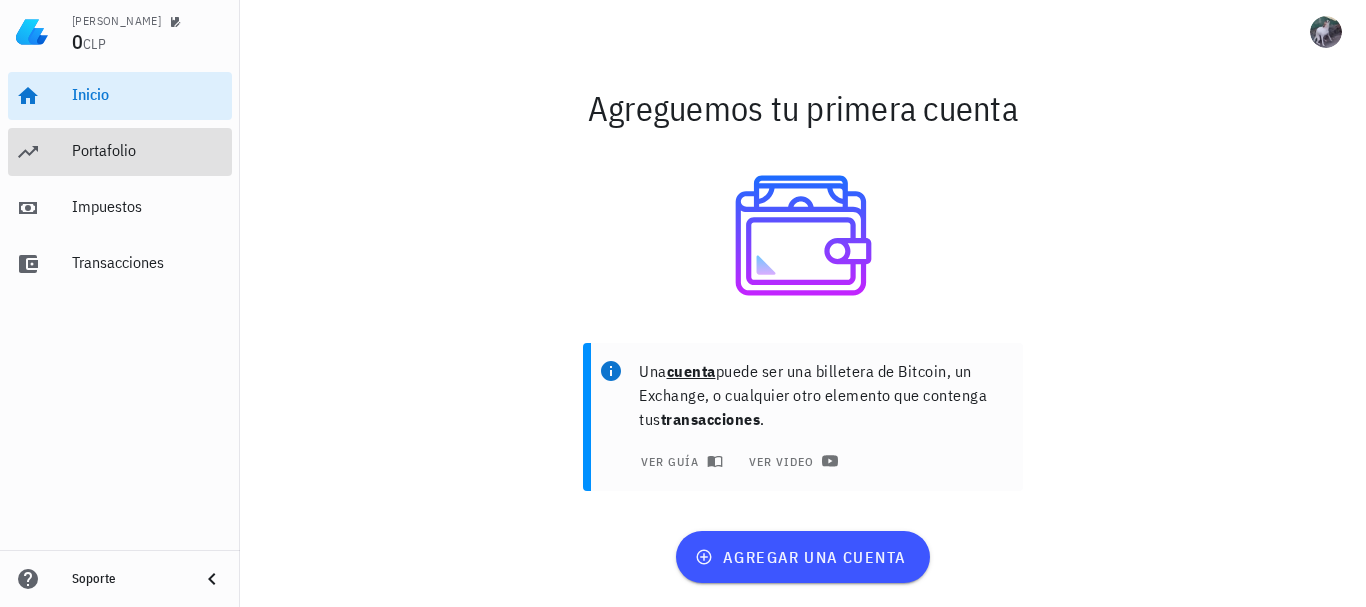 click on "Portafolio" at bounding box center (148, 150) 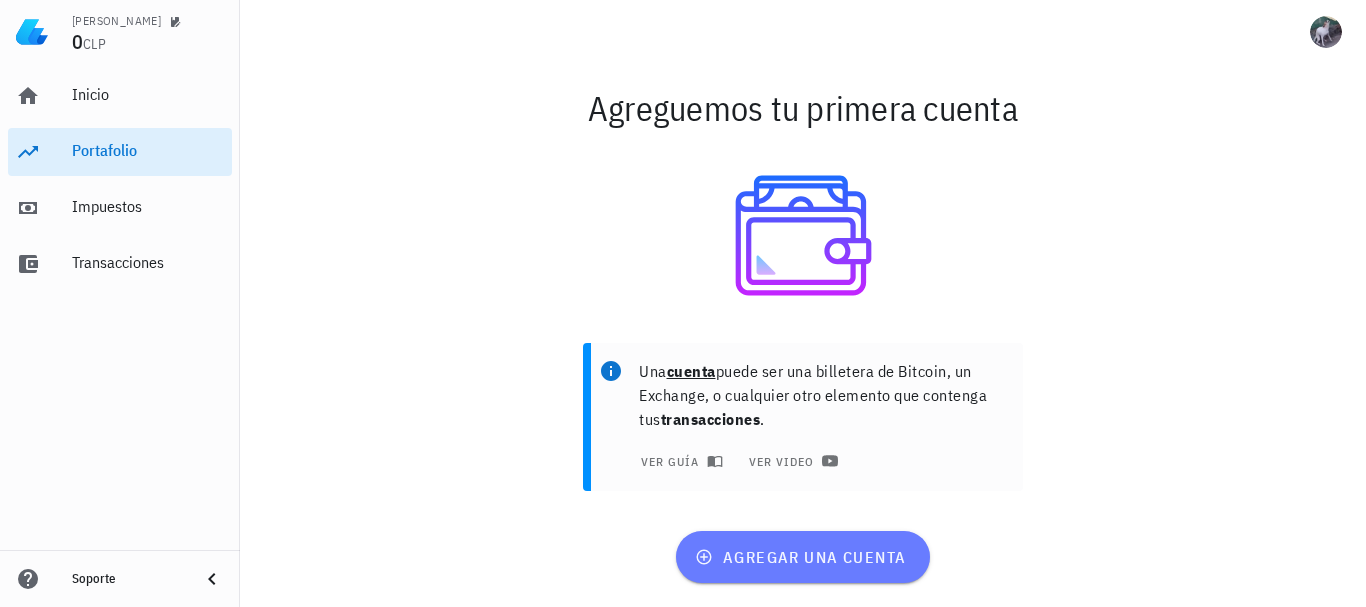 click on "agregar una cuenta" at bounding box center [802, 557] 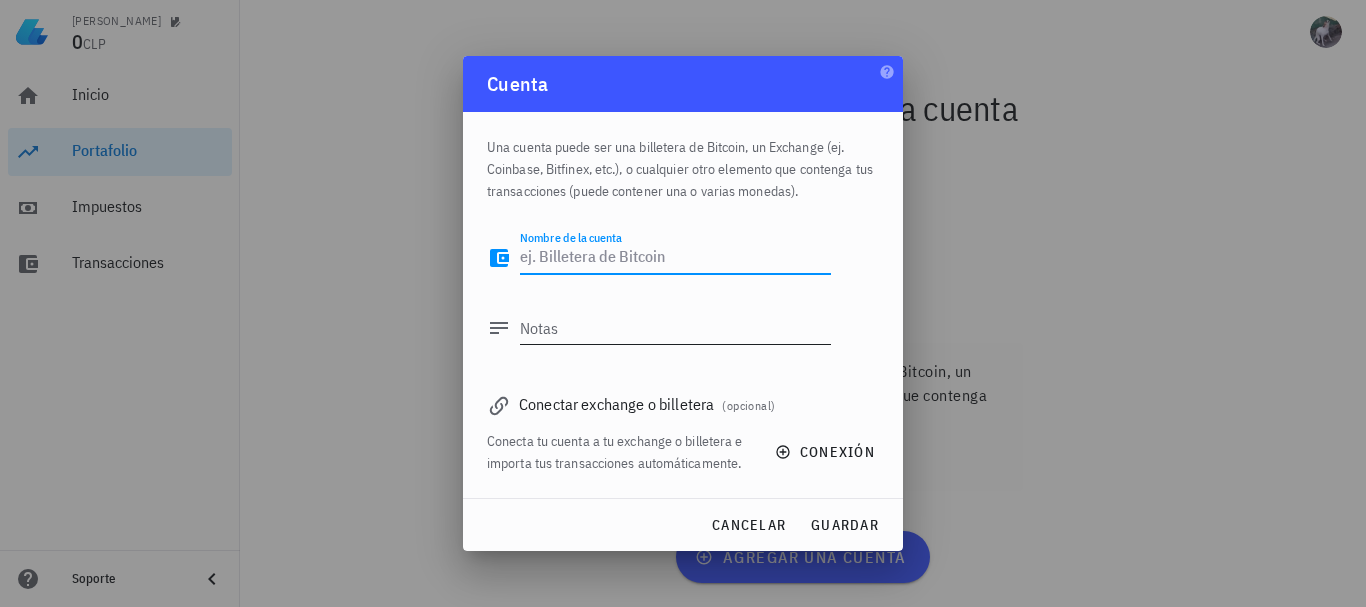 click on "Notas" at bounding box center [675, 328] 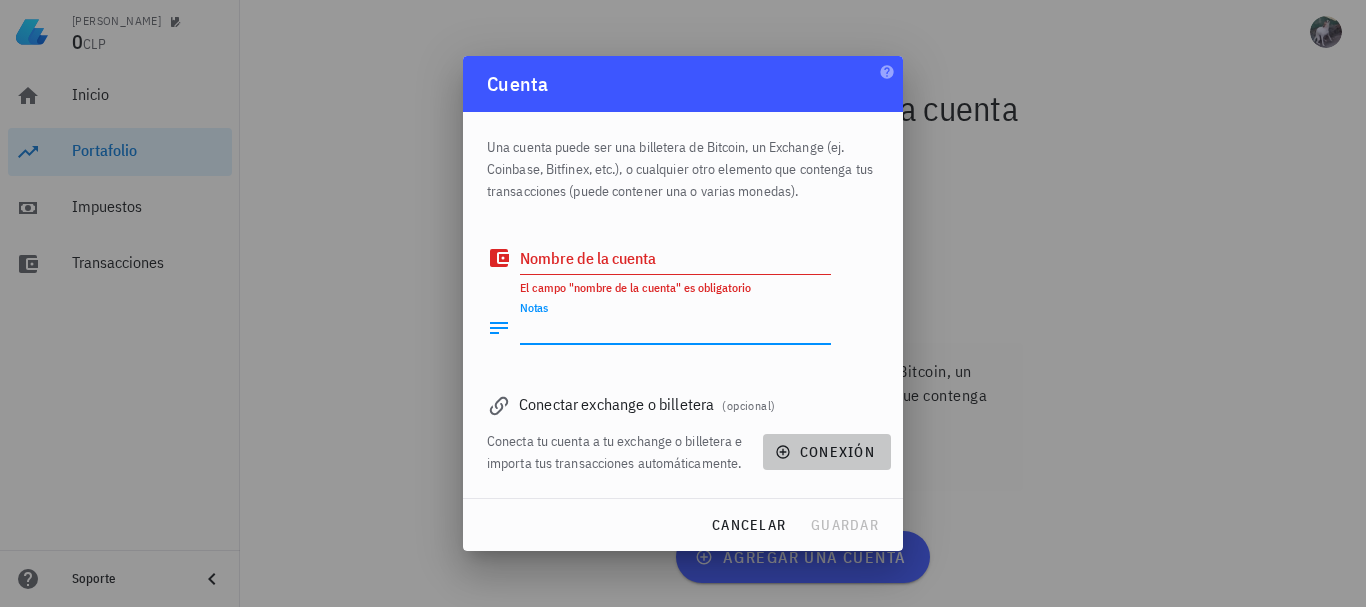 click on "conexión" at bounding box center [827, 452] 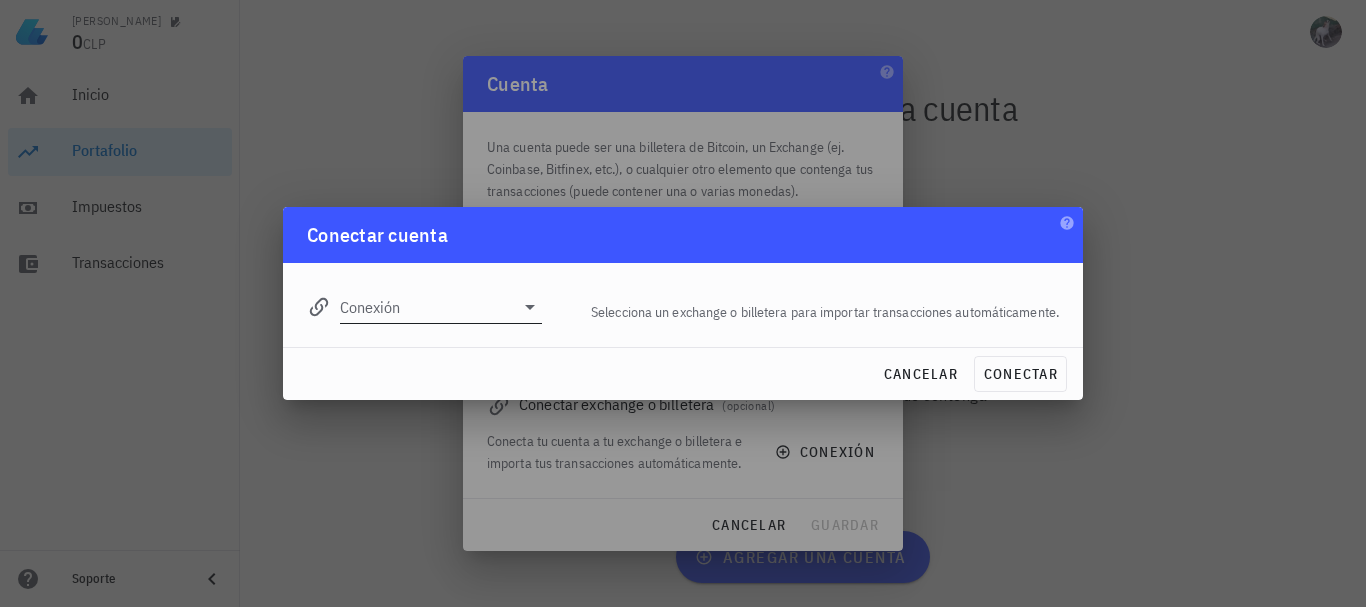 click on "Conexión" at bounding box center [427, 307] 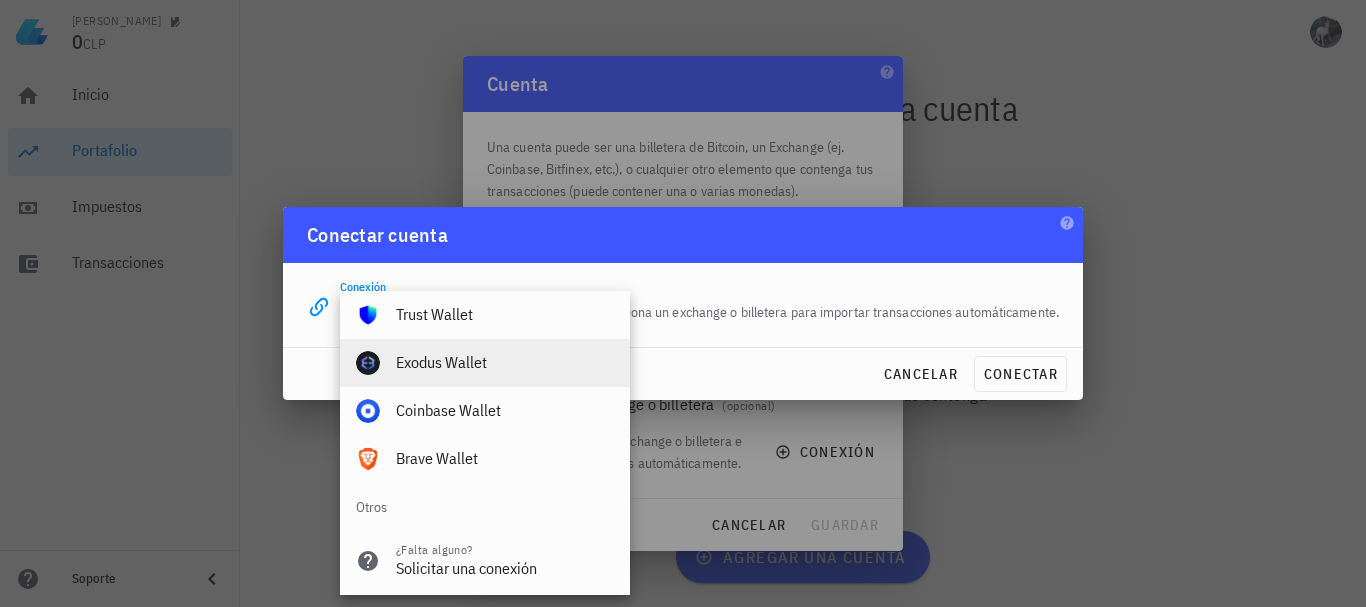 scroll, scrollTop: 1404, scrollLeft: 0, axis: vertical 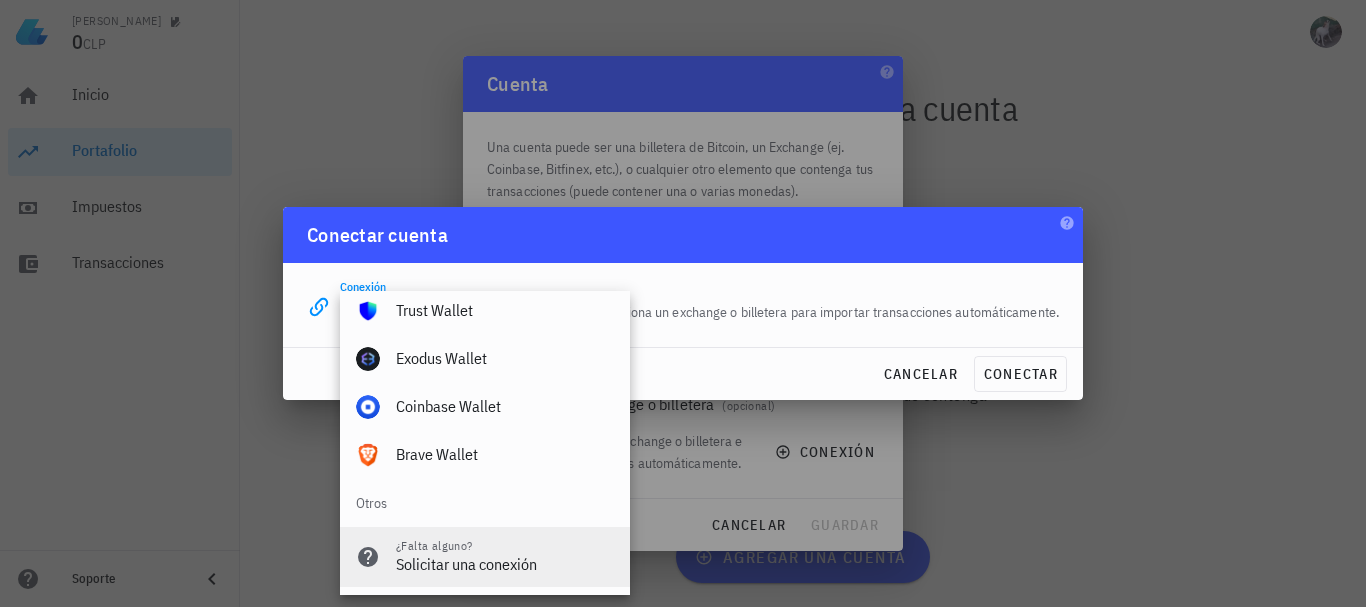 click on "Solicitar una conexión" at bounding box center [505, 564] 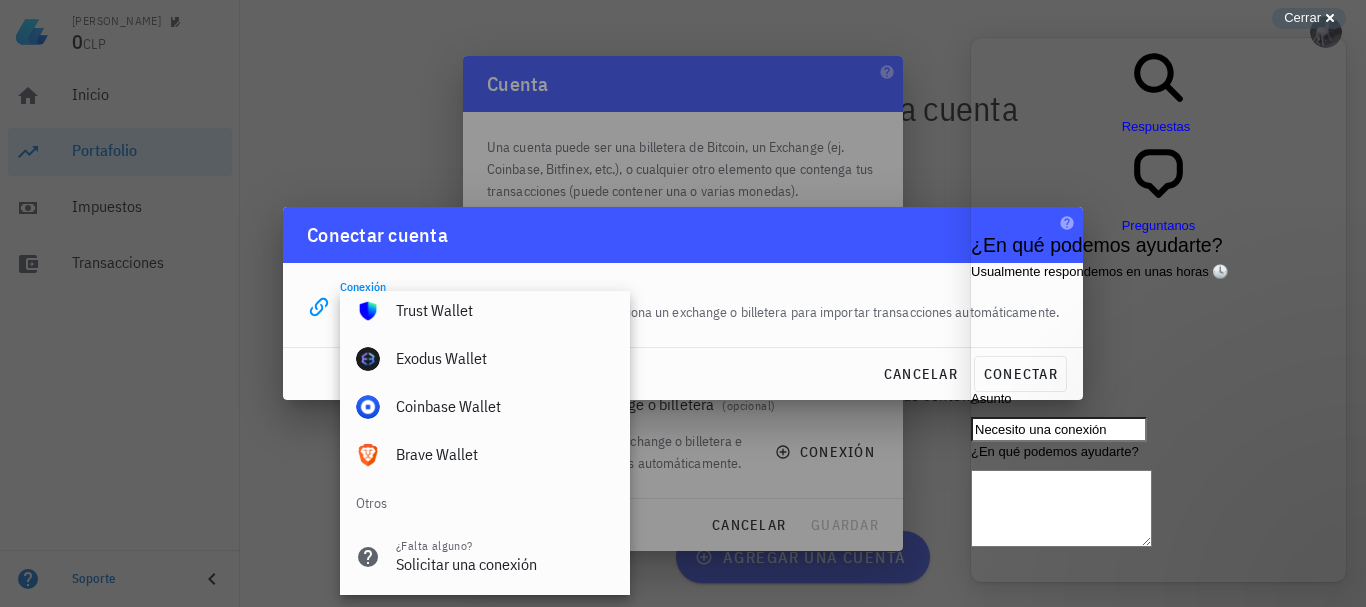 click on "Necesito una conexión" at bounding box center (1059, 430) 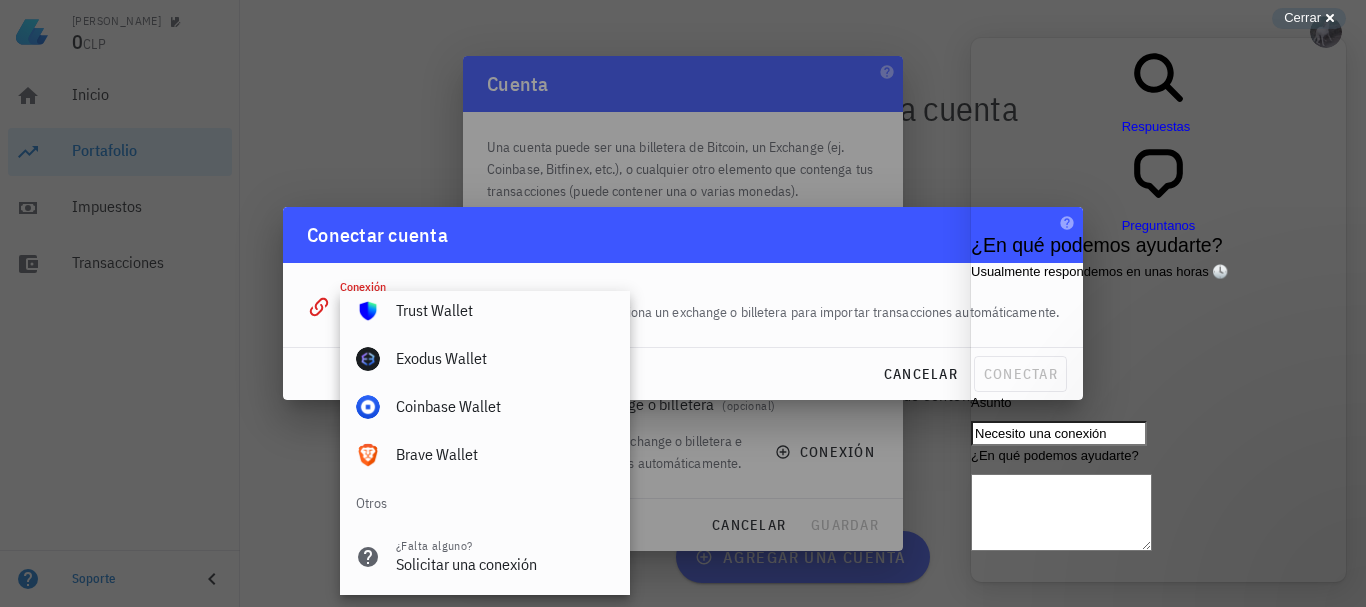 drag, startPoint x: 1183, startPoint y: 307, endPoint x: 1043, endPoint y: 238, distance: 156.08011 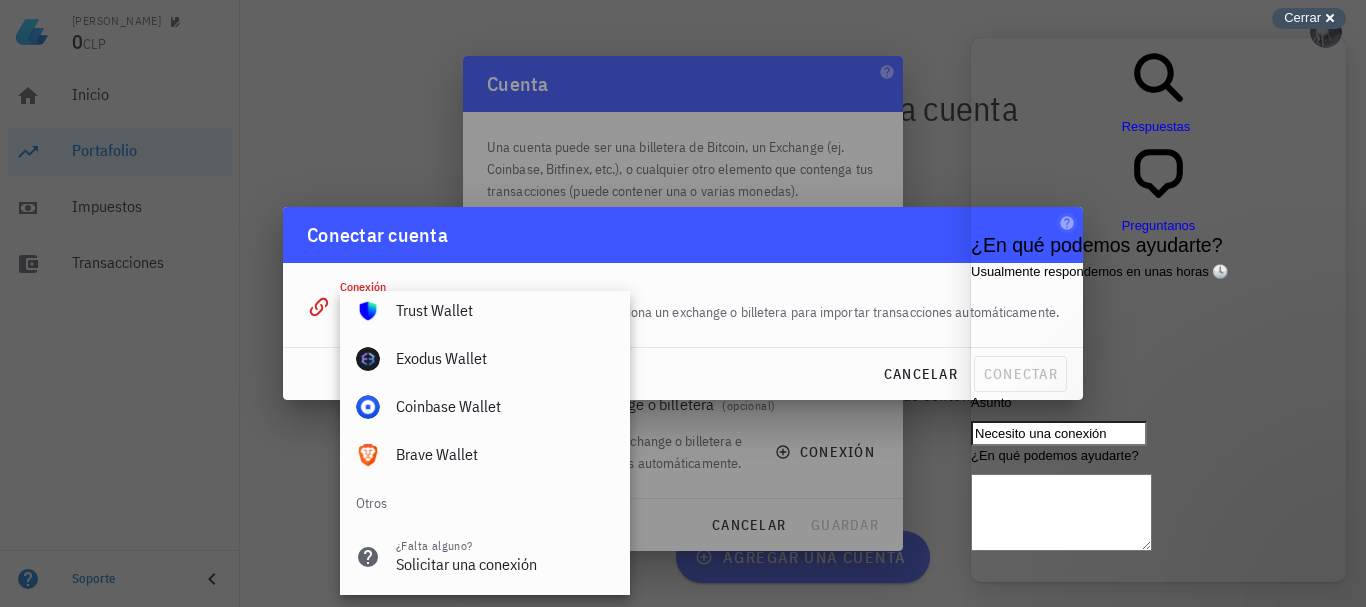 click on "Cerrar cross-small" at bounding box center (1309, 18) 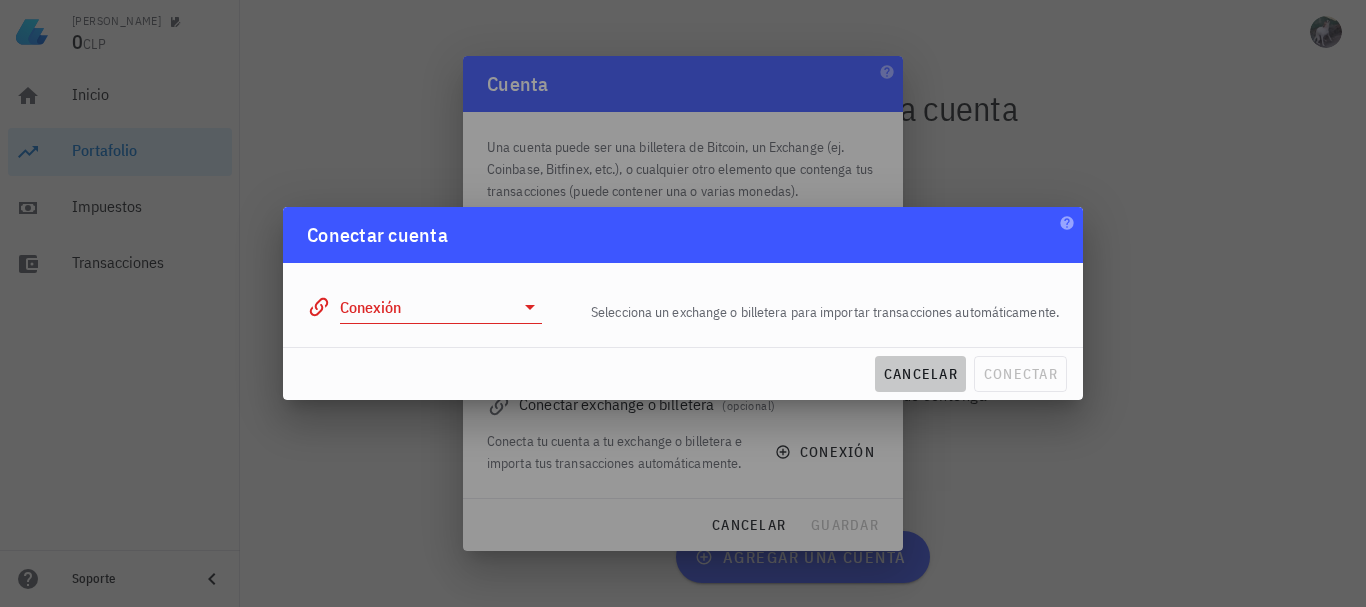 click on "cancelar" at bounding box center (920, 374) 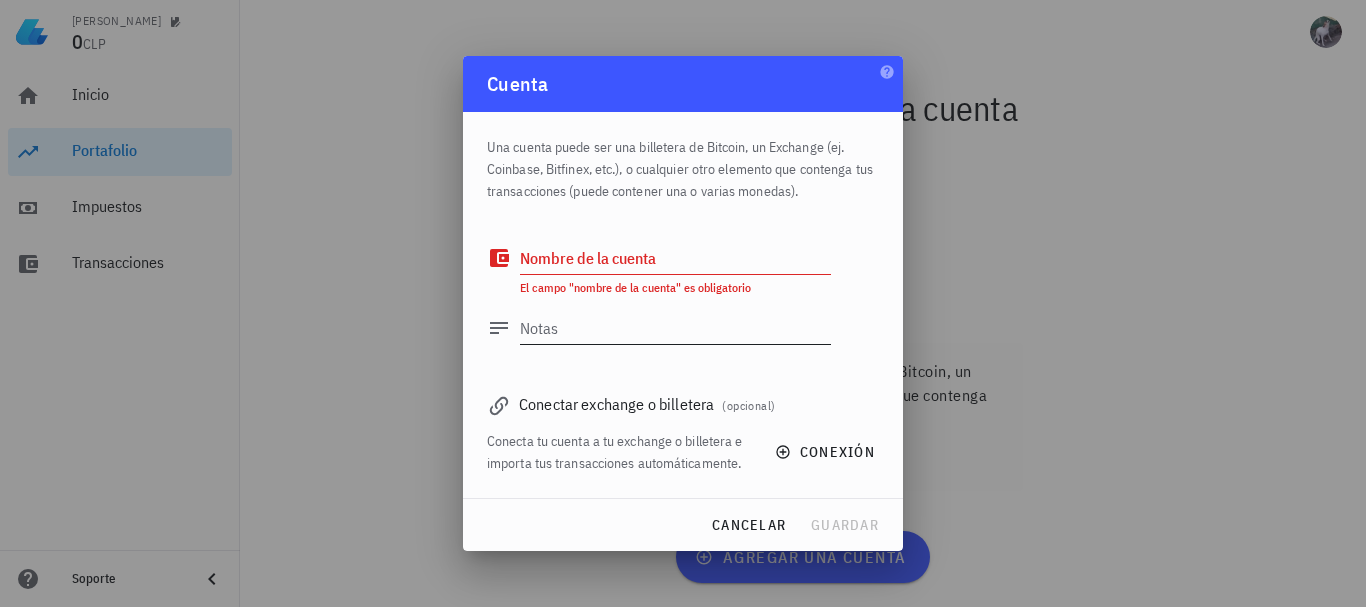 click on "Notas" at bounding box center [675, 328] 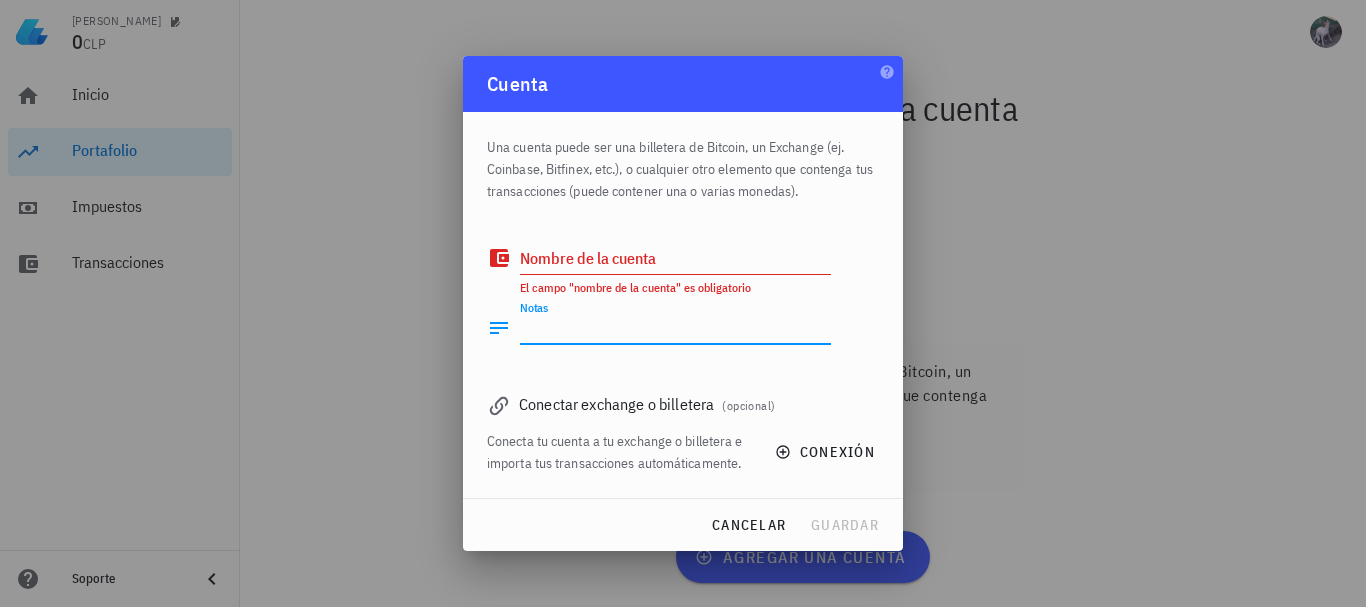 click on "Nombre de la cuenta El campo "nombre de la cuenta" es obligatorio" at bounding box center (675, 269) 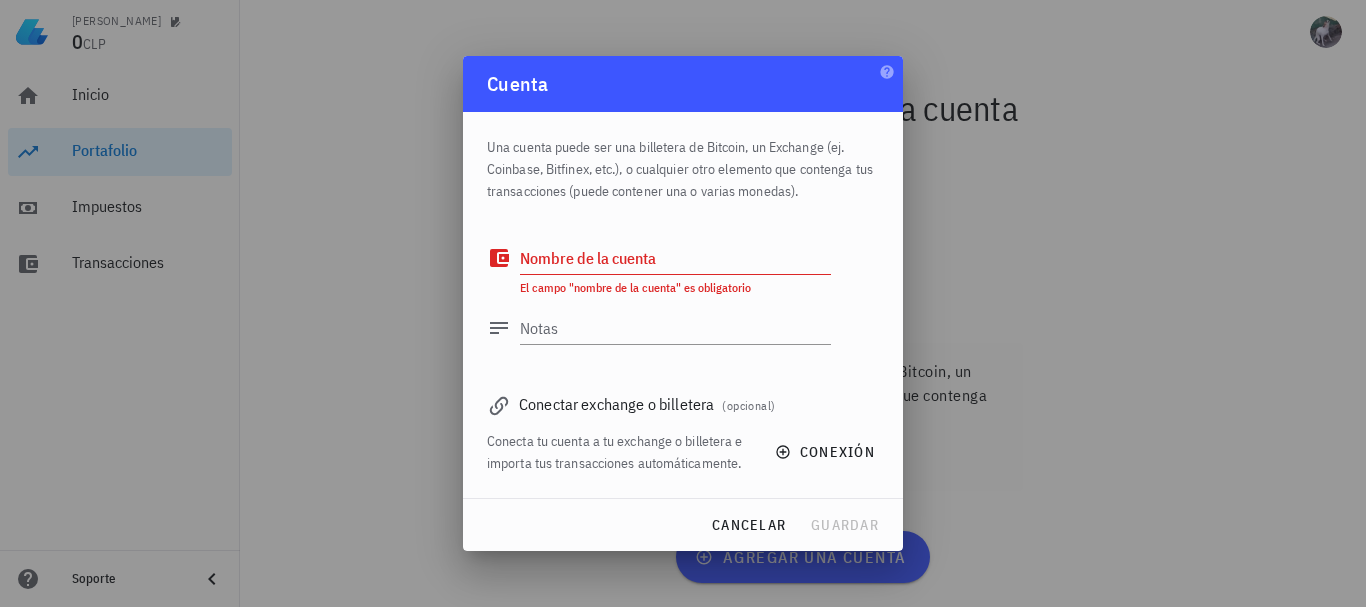 click on "Nombre de la cuenta" at bounding box center (675, 258) 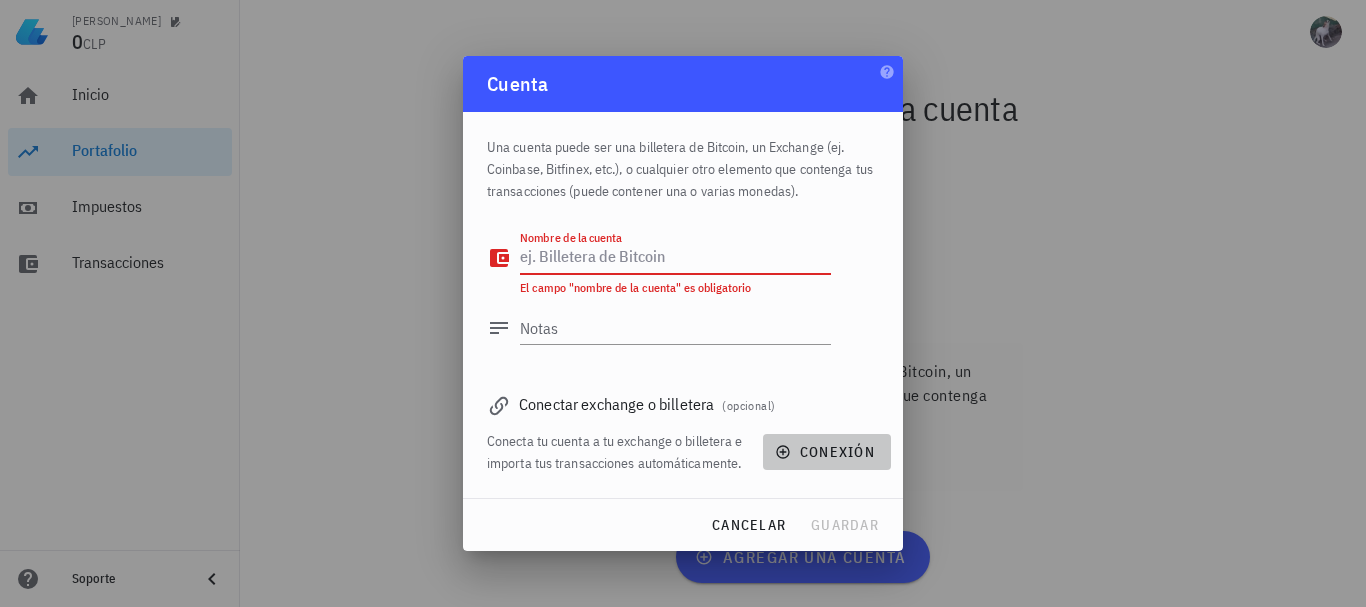 click 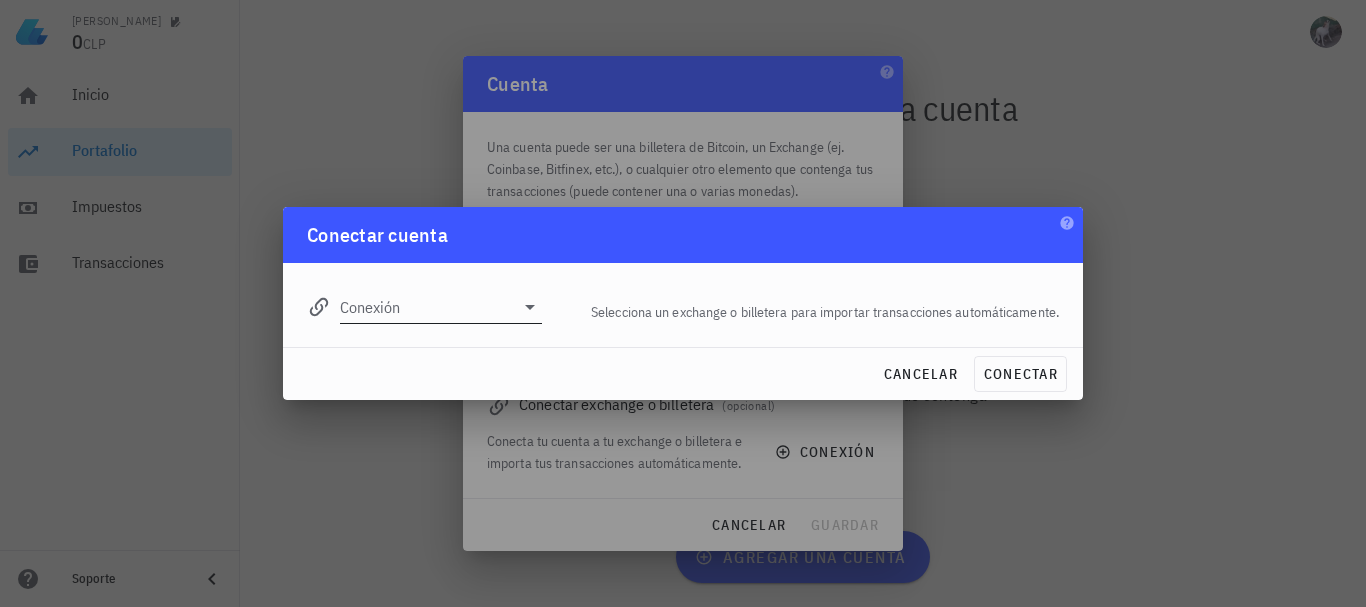 click 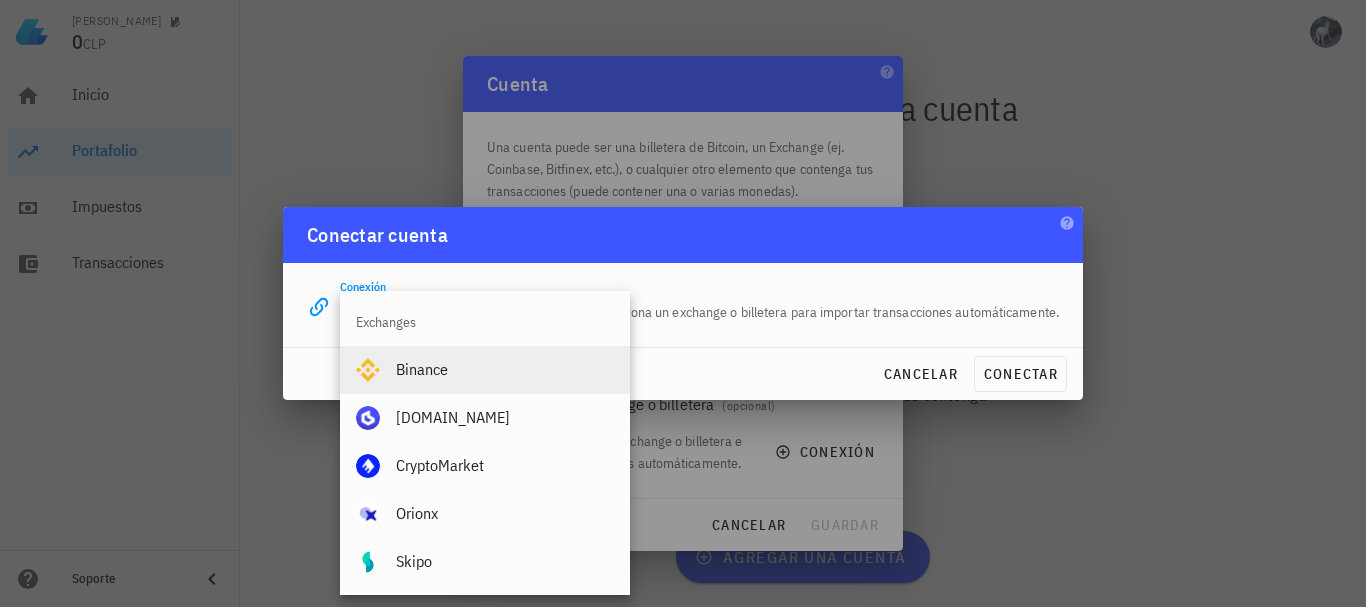 scroll, scrollTop: 0, scrollLeft: 0, axis: both 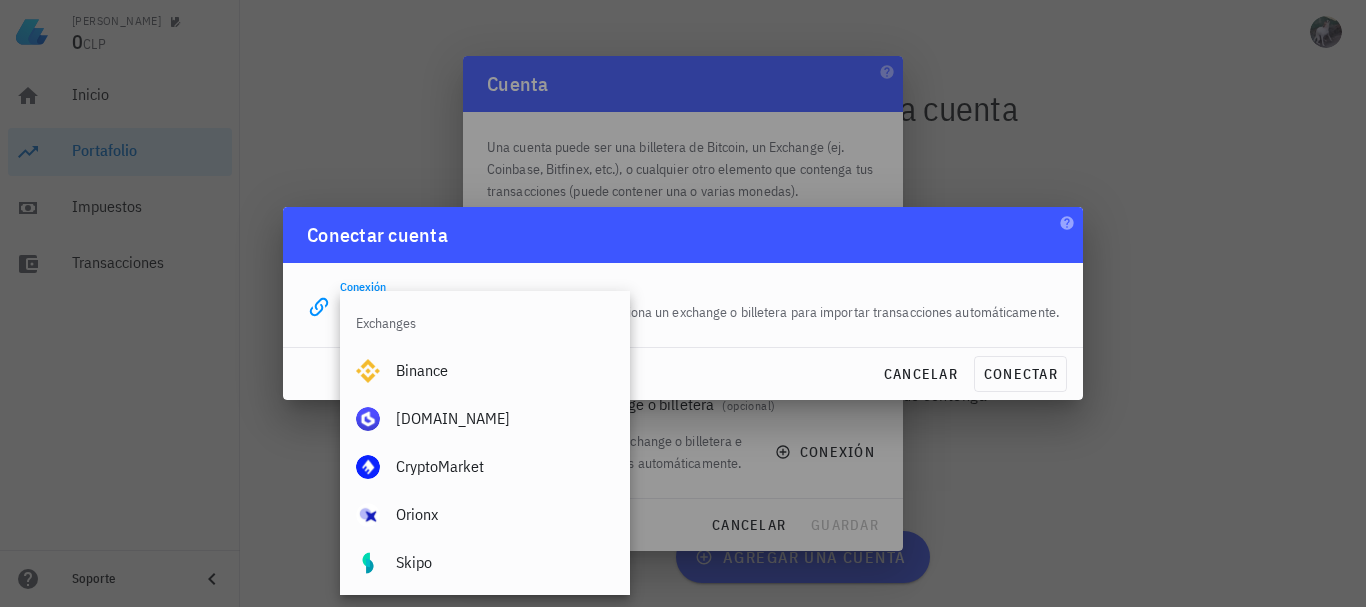click on "Conectar cuenta" at bounding box center [683, 235] 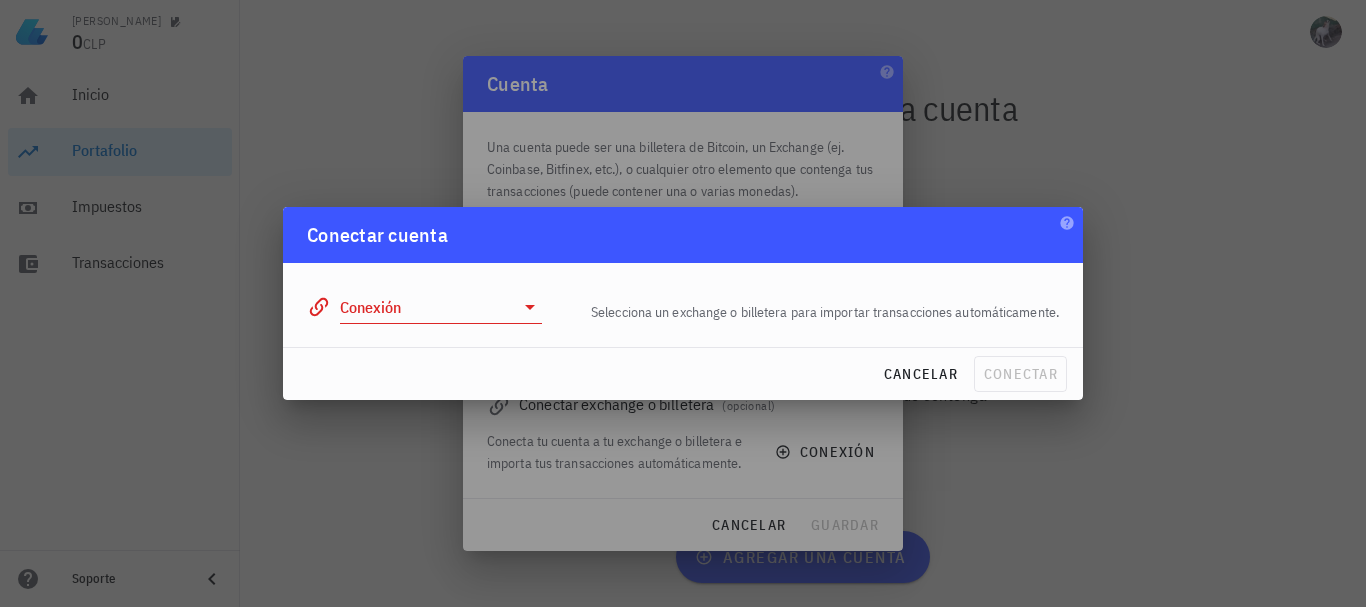 click 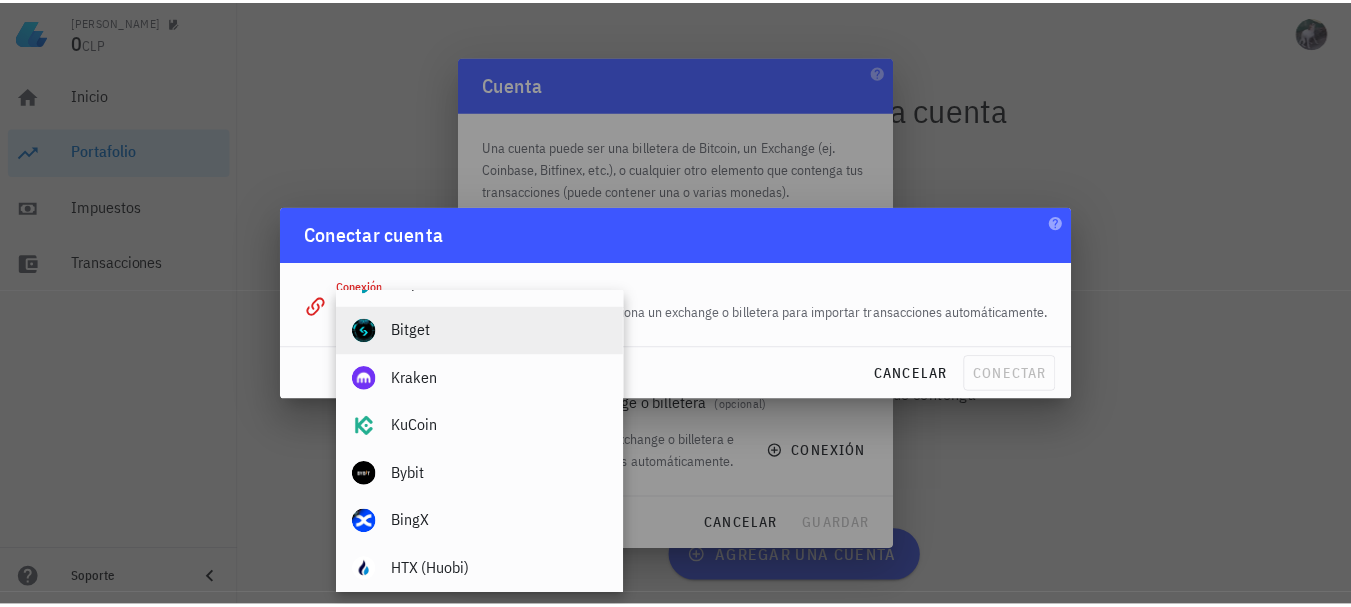 scroll, scrollTop: 300, scrollLeft: 0, axis: vertical 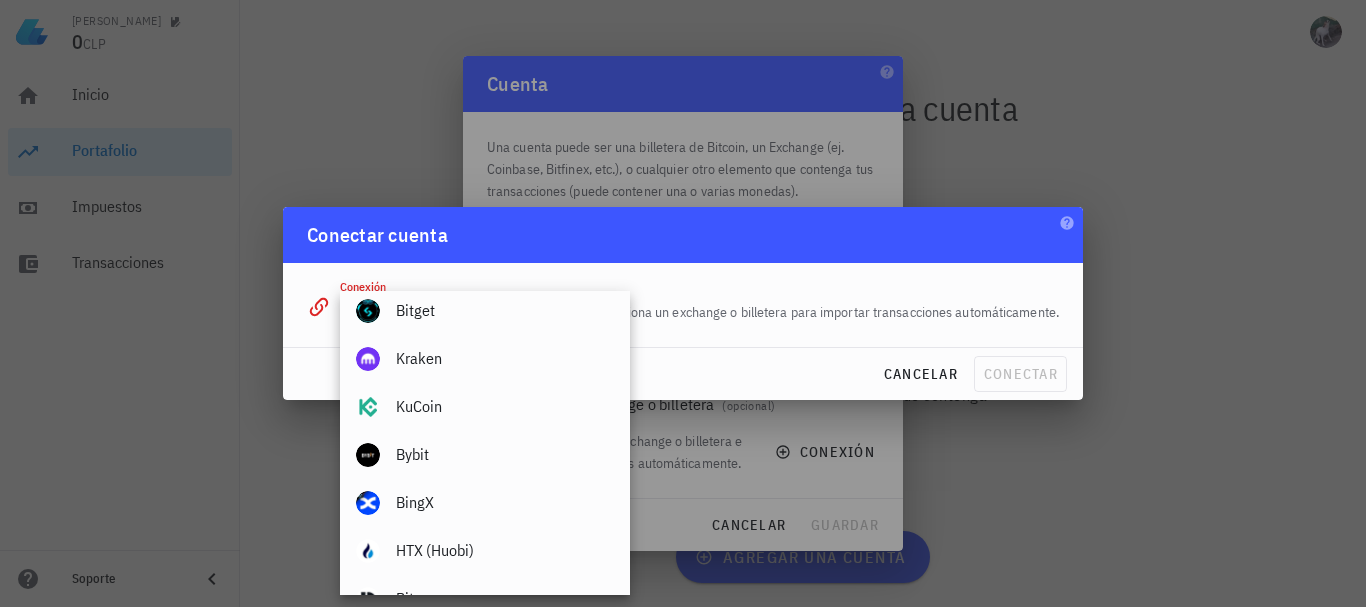 click on "Selecciona un exchange o billetera para importar transacciones automáticamente." at bounding box center [812, 312] 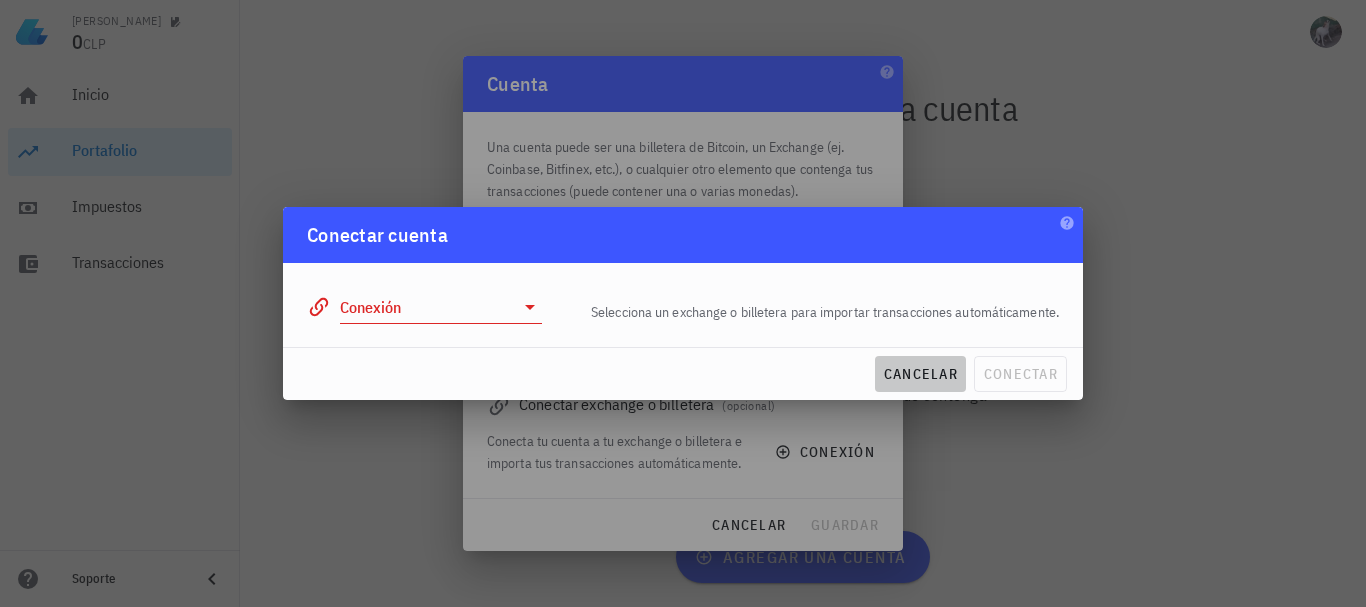 click on "cancelar" at bounding box center (920, 374) 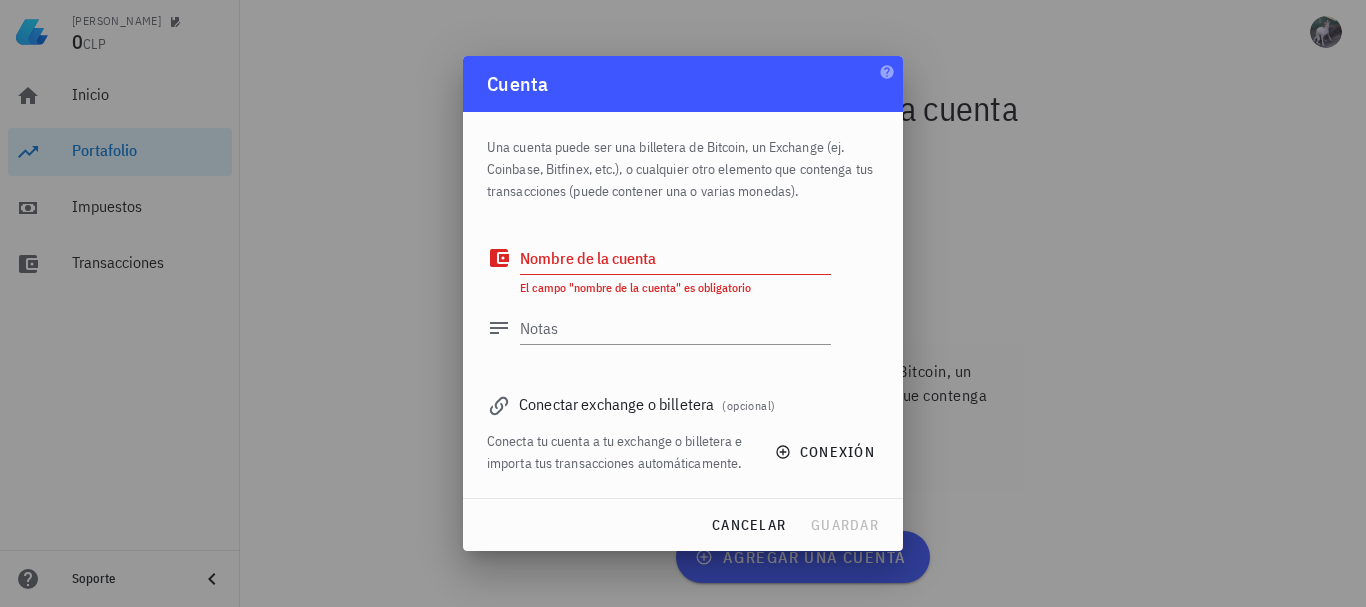 click on "(opcional)" at bounding box center (748, 405) 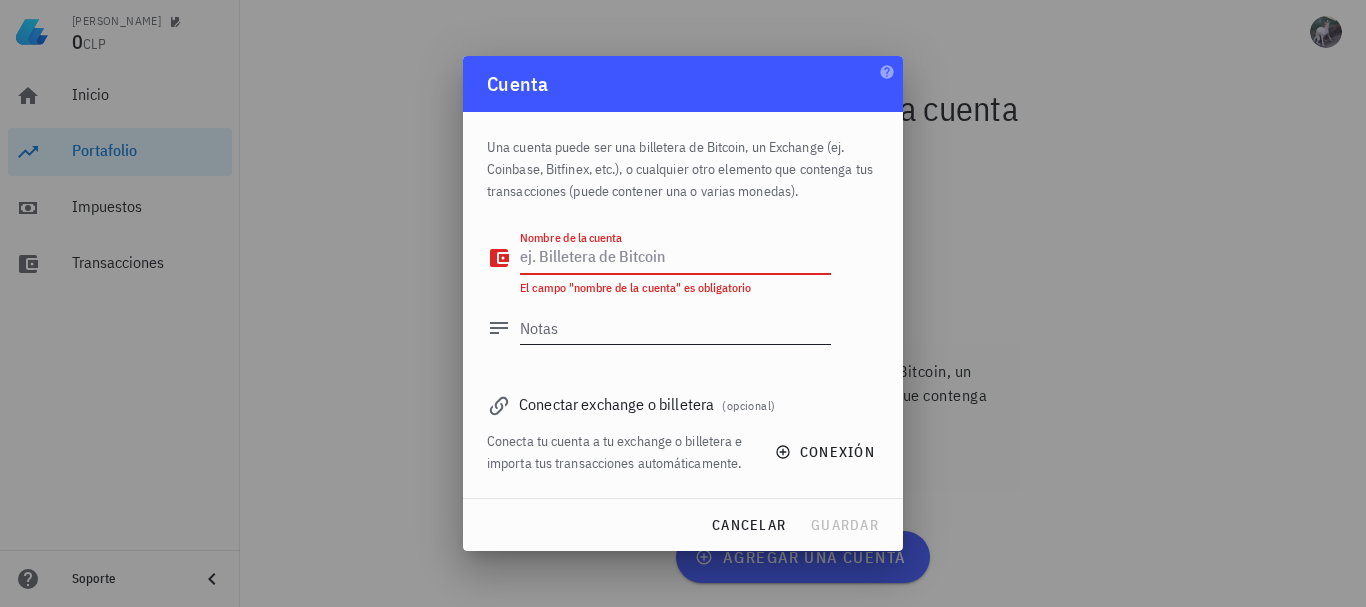 click on "Notas" at bounding box center (675, 328) 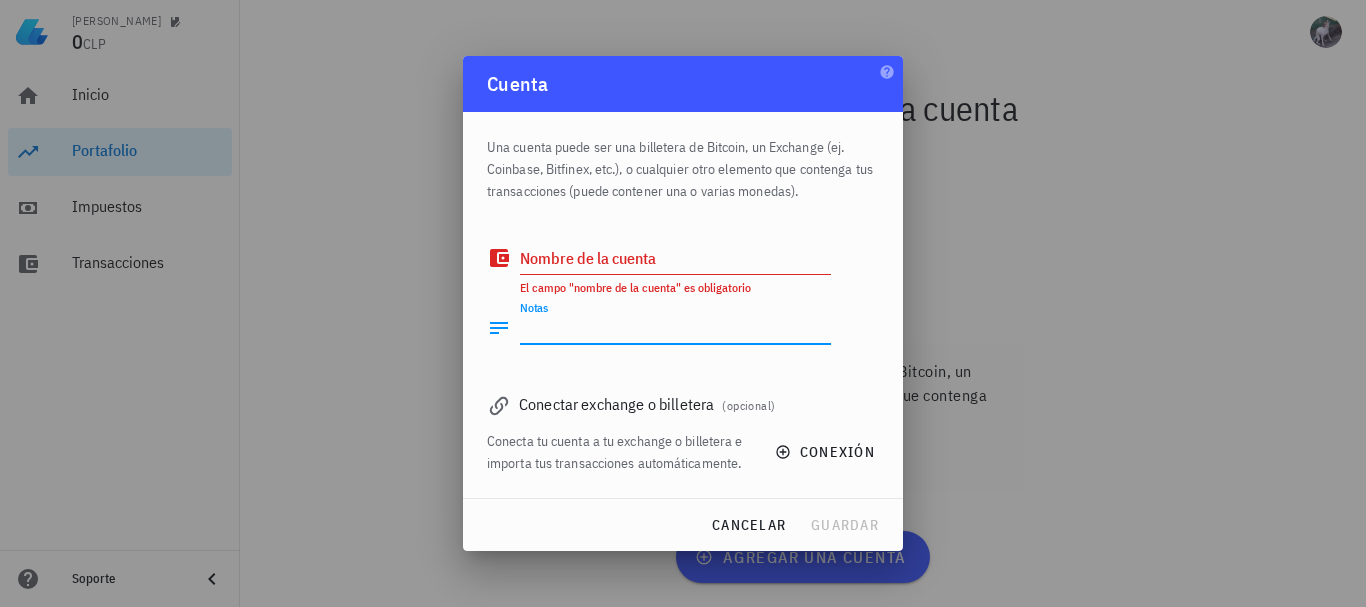 click on "Nombre de la cuenta" at bounding box center (675, 258) 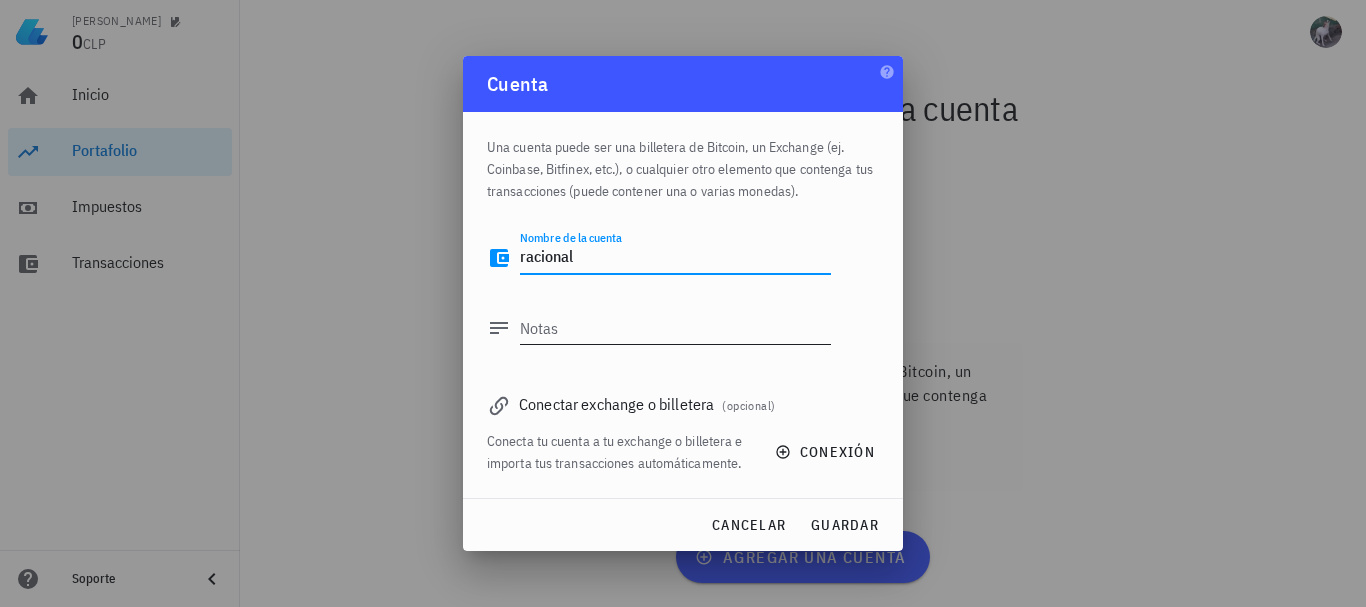 type on "racional" 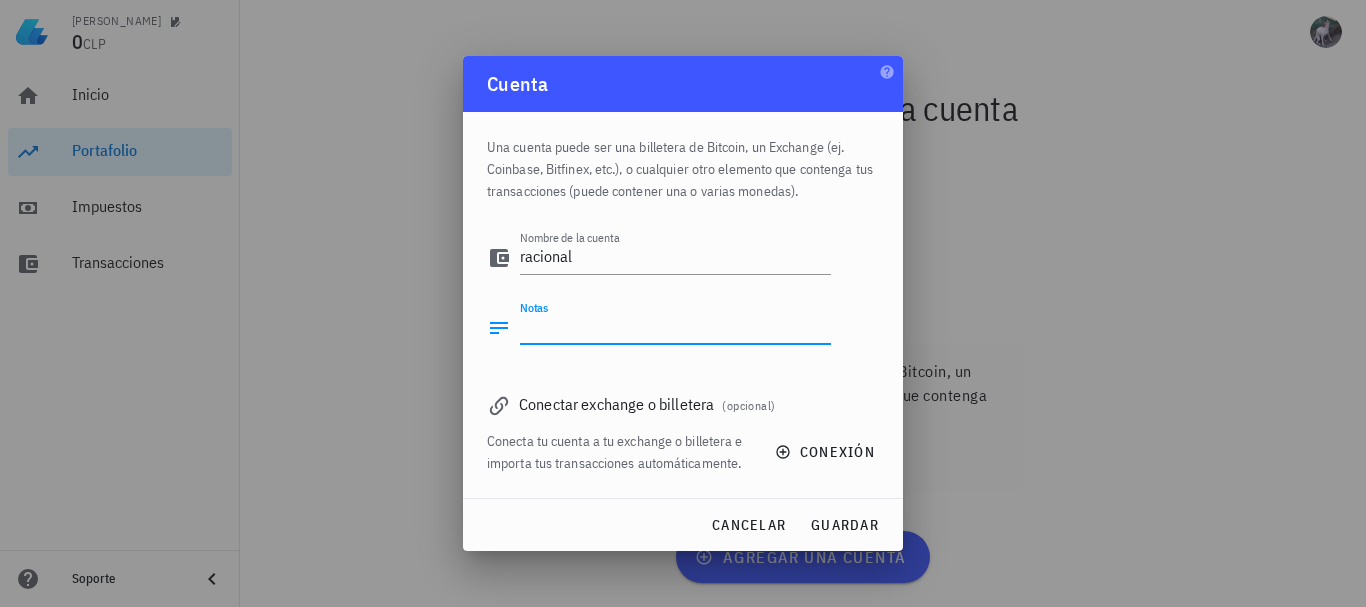 click on "Nombre de la cuenta racional   Notas" at bounding box center (683, 296) 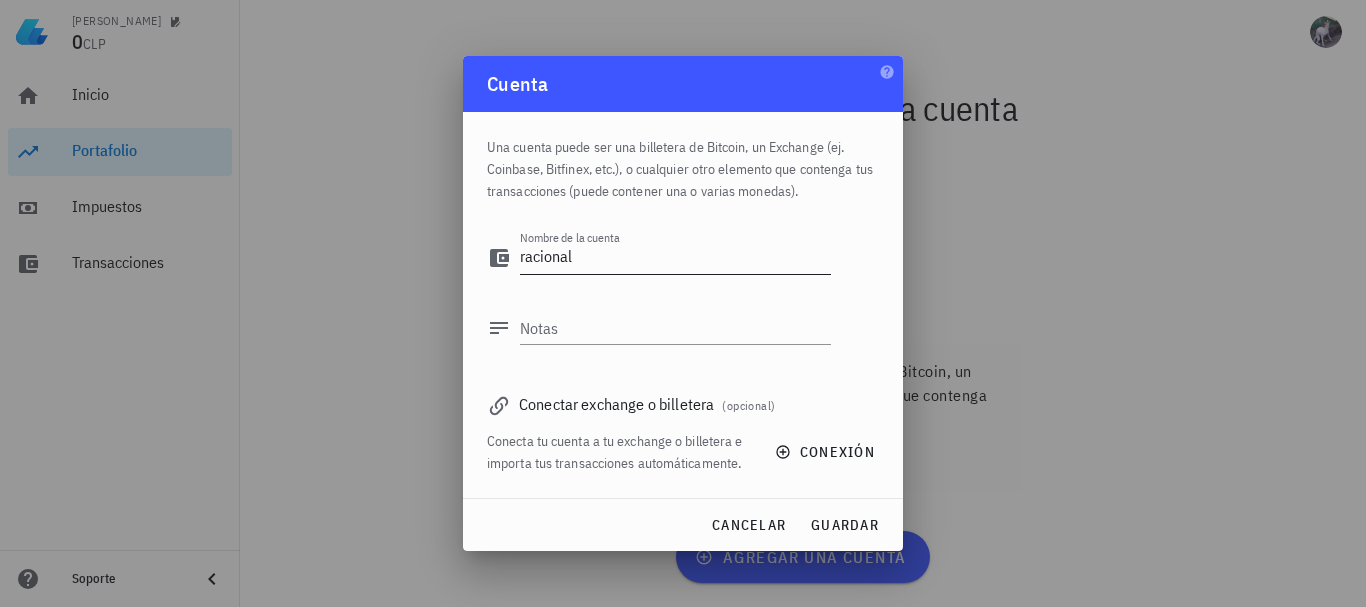 click at bounding box center (675, 289) 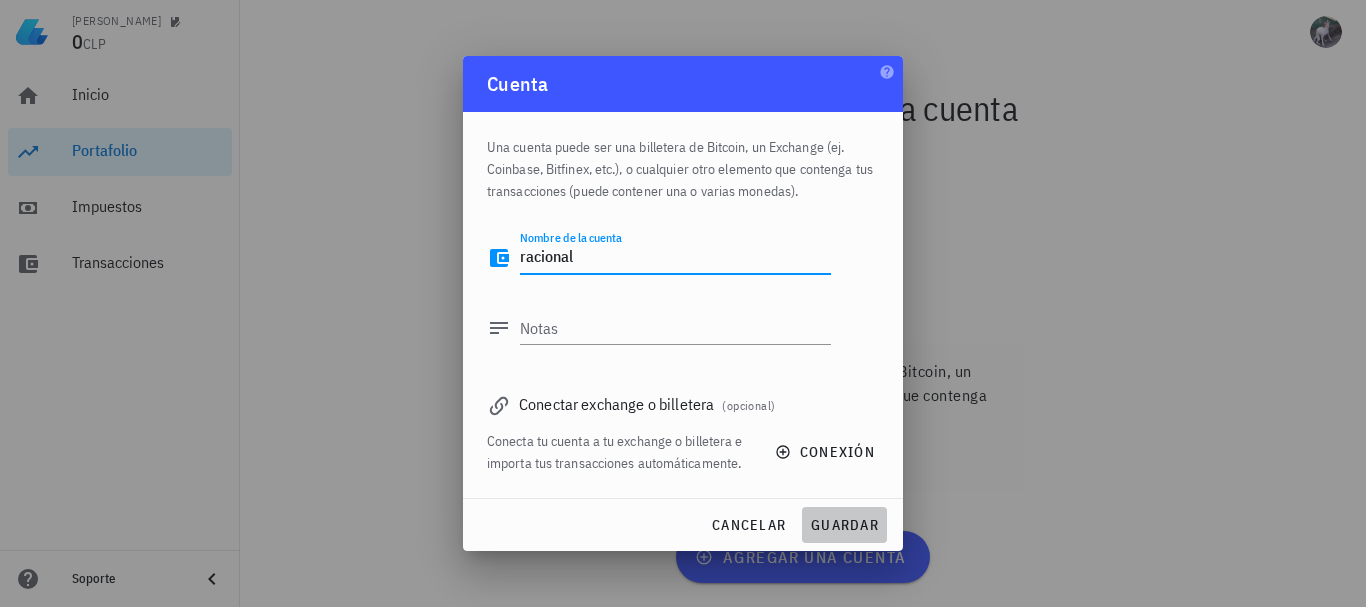click on "guardar" at bounding box center (844, 525) 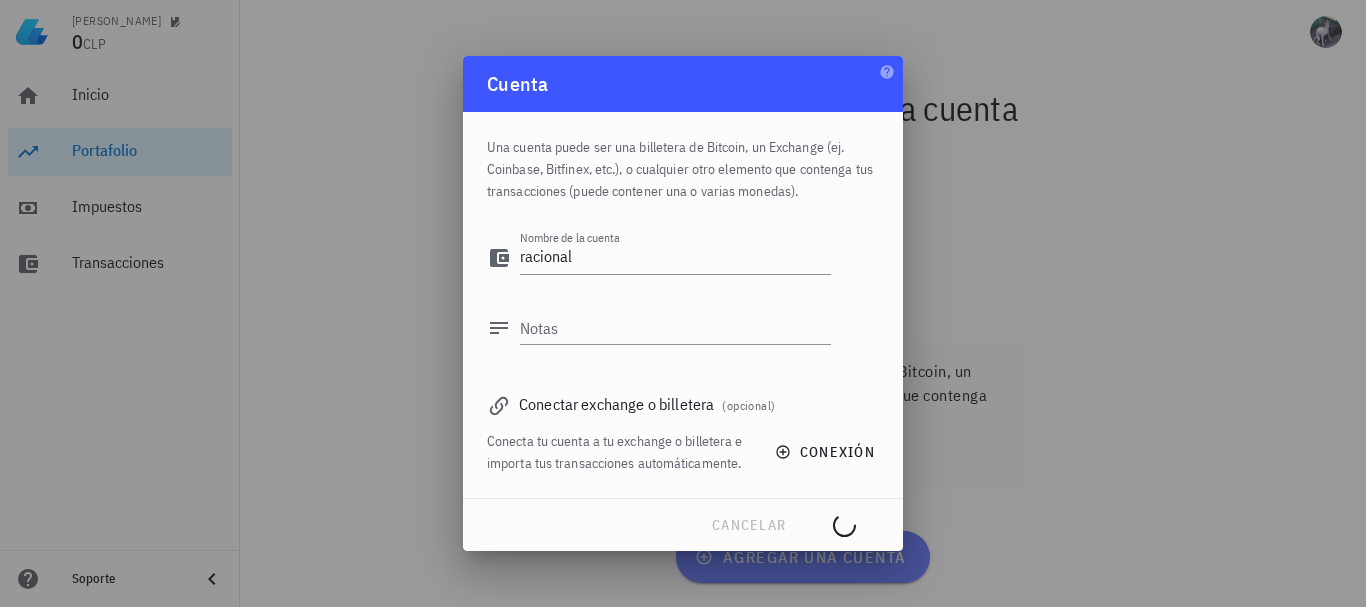 type 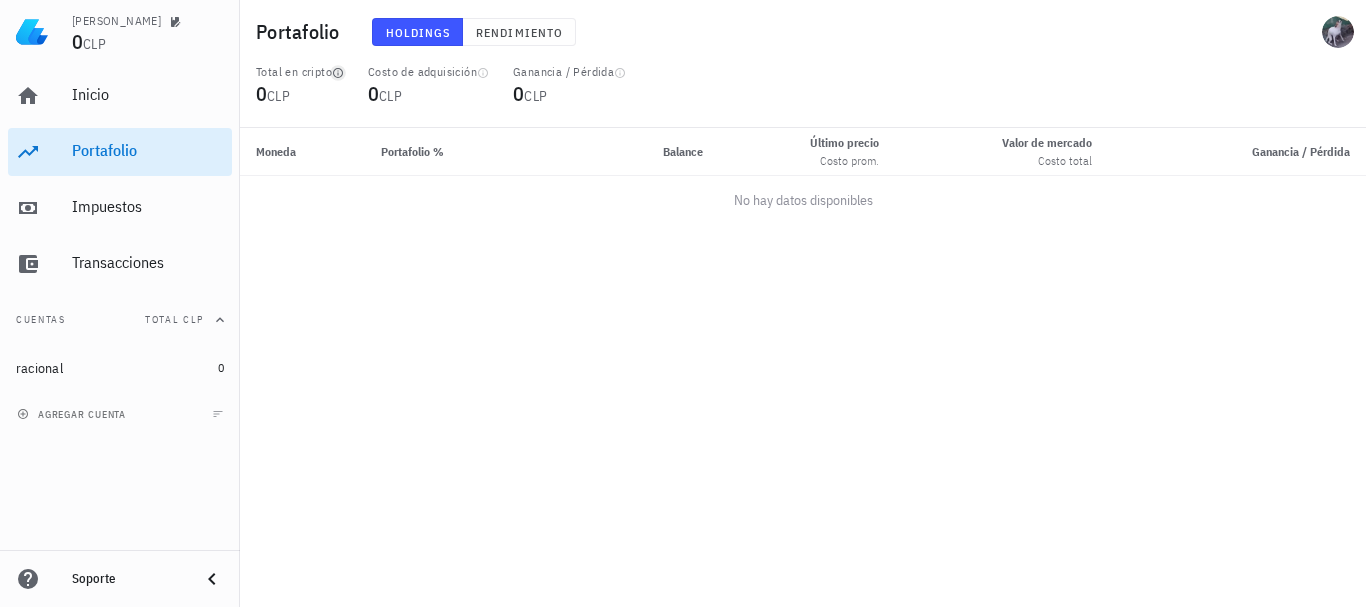click 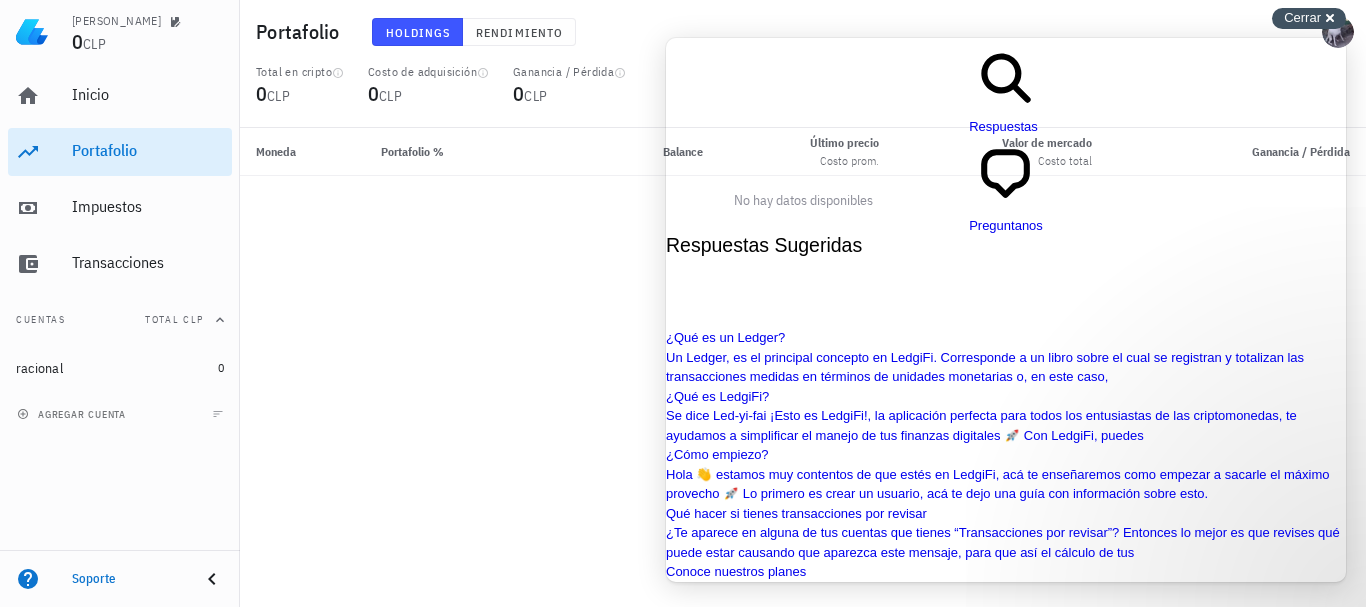 click on "Cerrar cross-small" at bounding box center (1309, 18) 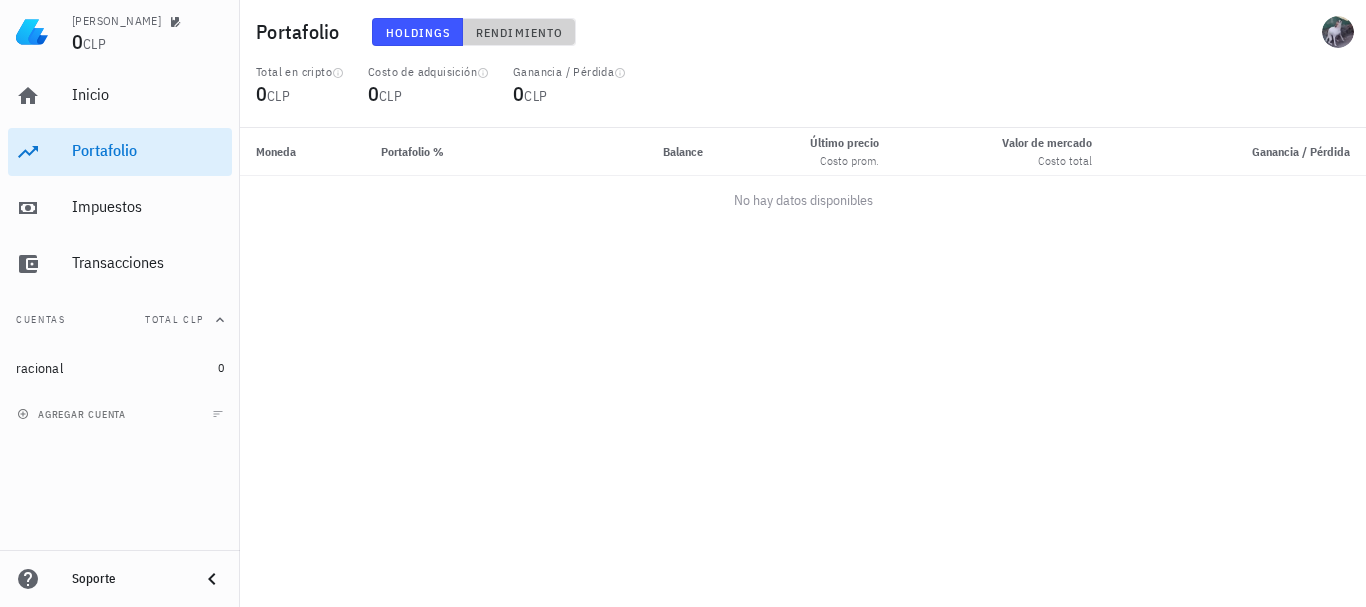 click on "Rendimiento" at bounding box center (519, 32) 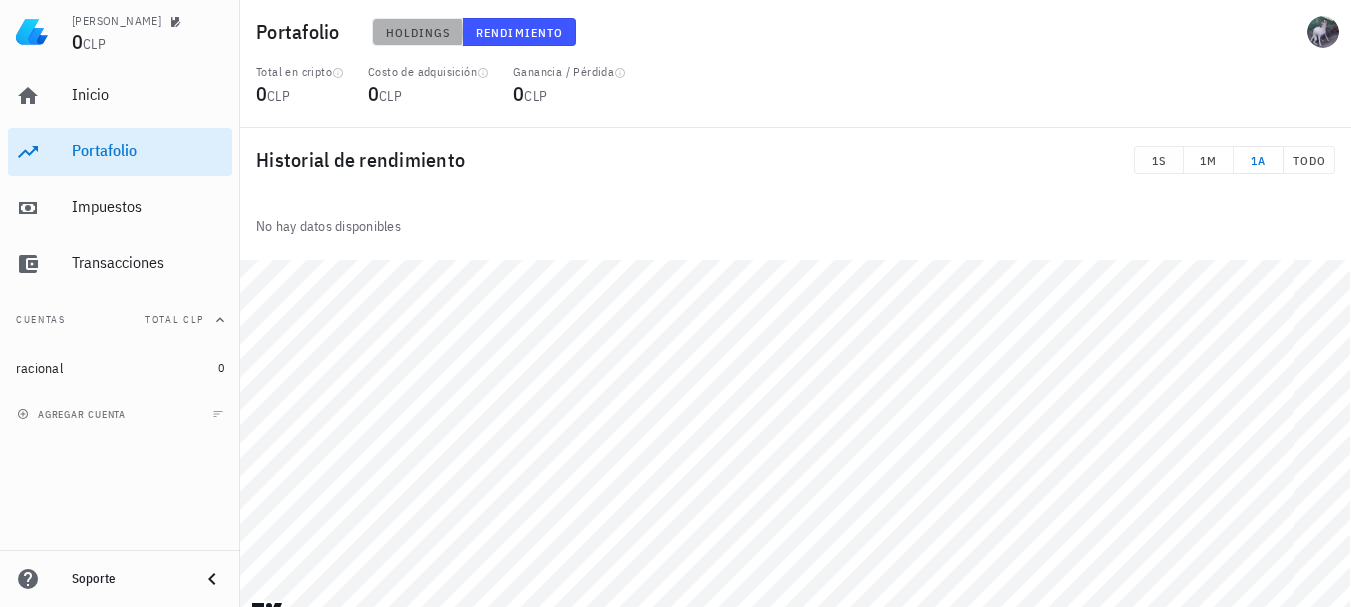 click on "Holdings" at bounding box center (418, 32) 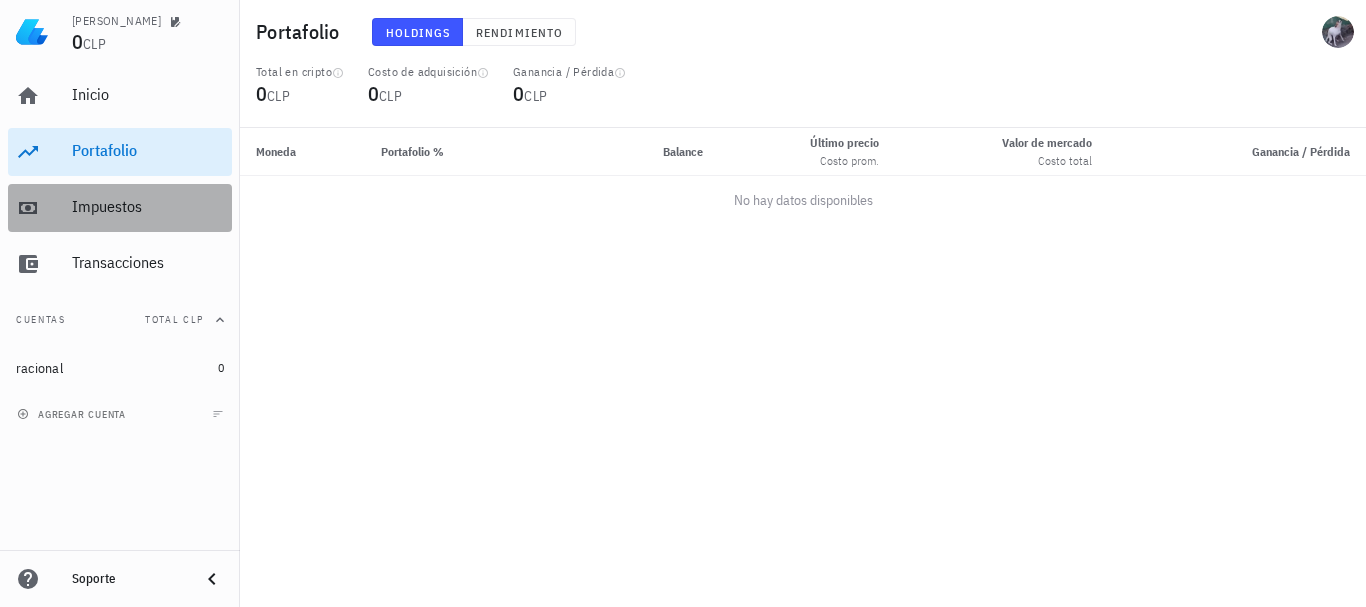 click on "Impuestos" at bounding box center [148, 206] 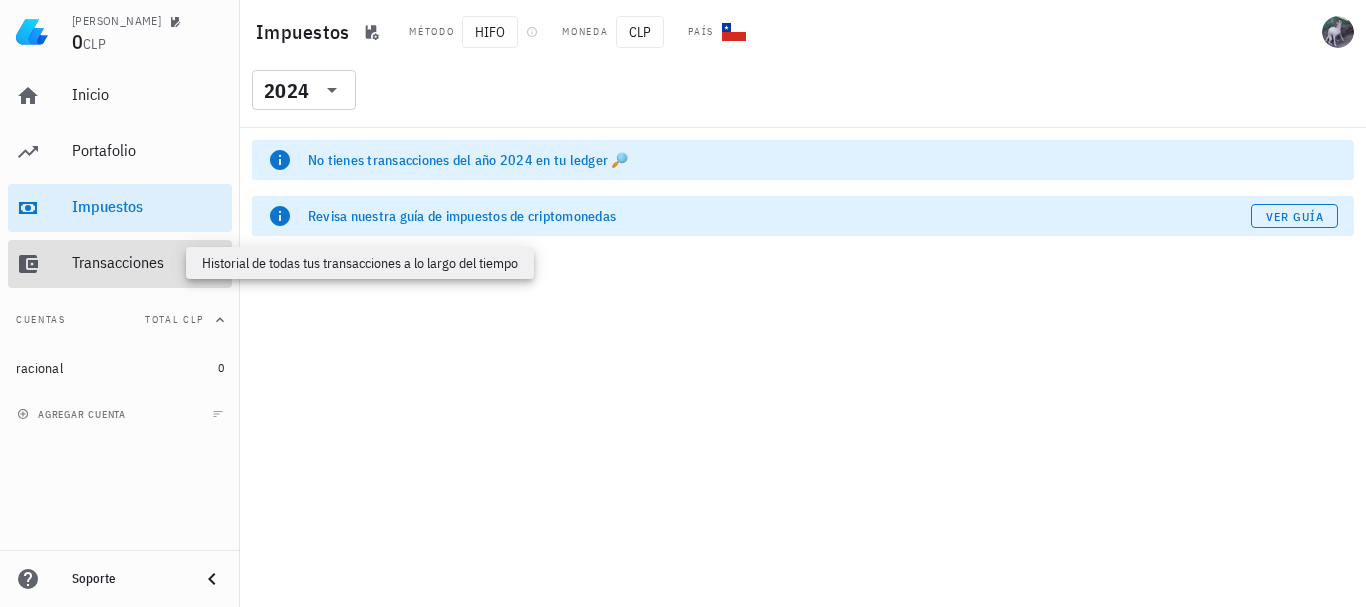click on "Transacciones" at bounding box center [148, 262] 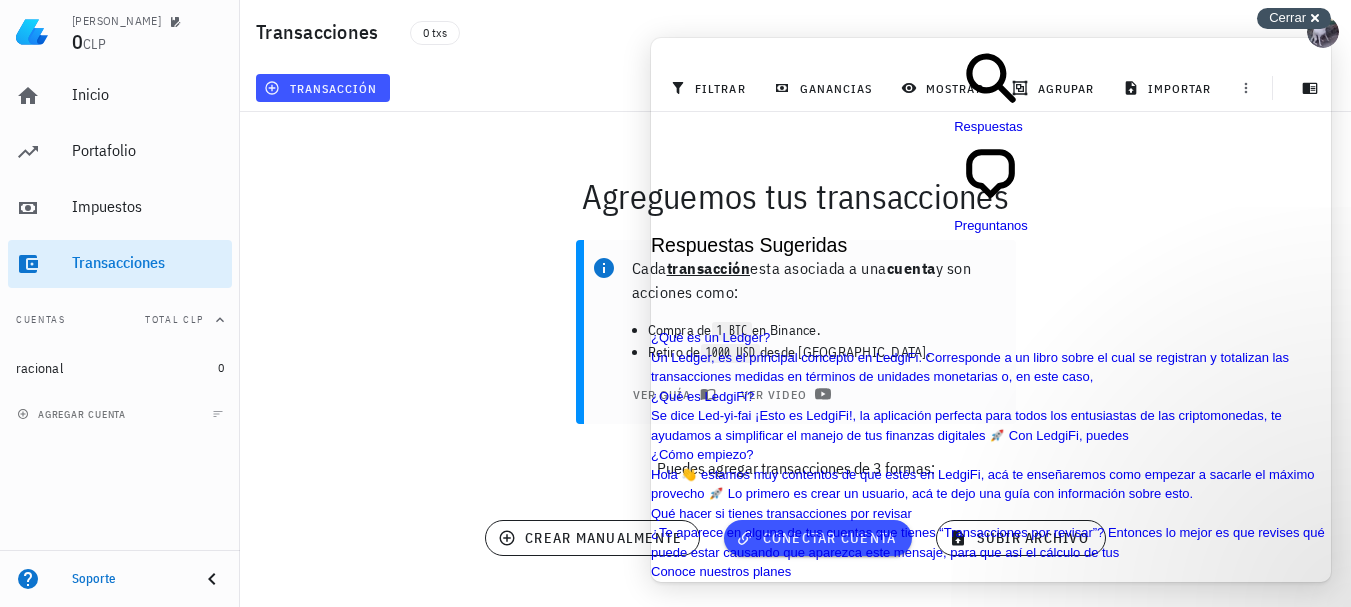 click on "Cerrar cross-small" at bounding box center (1294, 18) 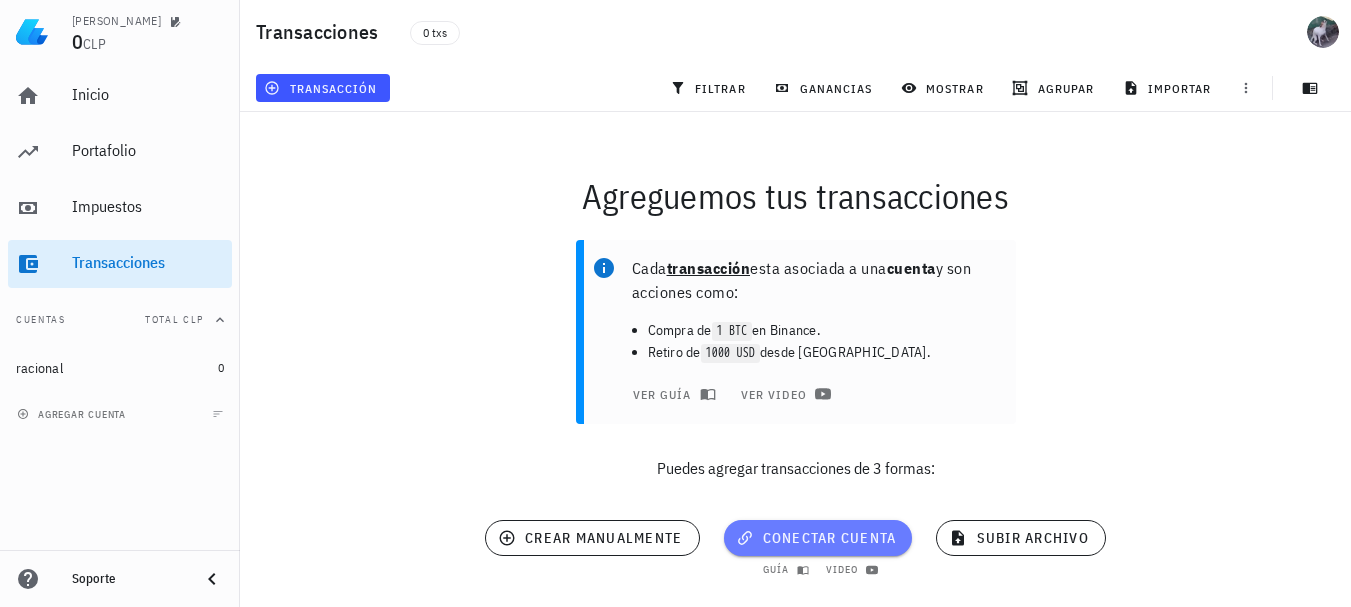 click on "conectar cuenta" at bounding box center [818, 538] 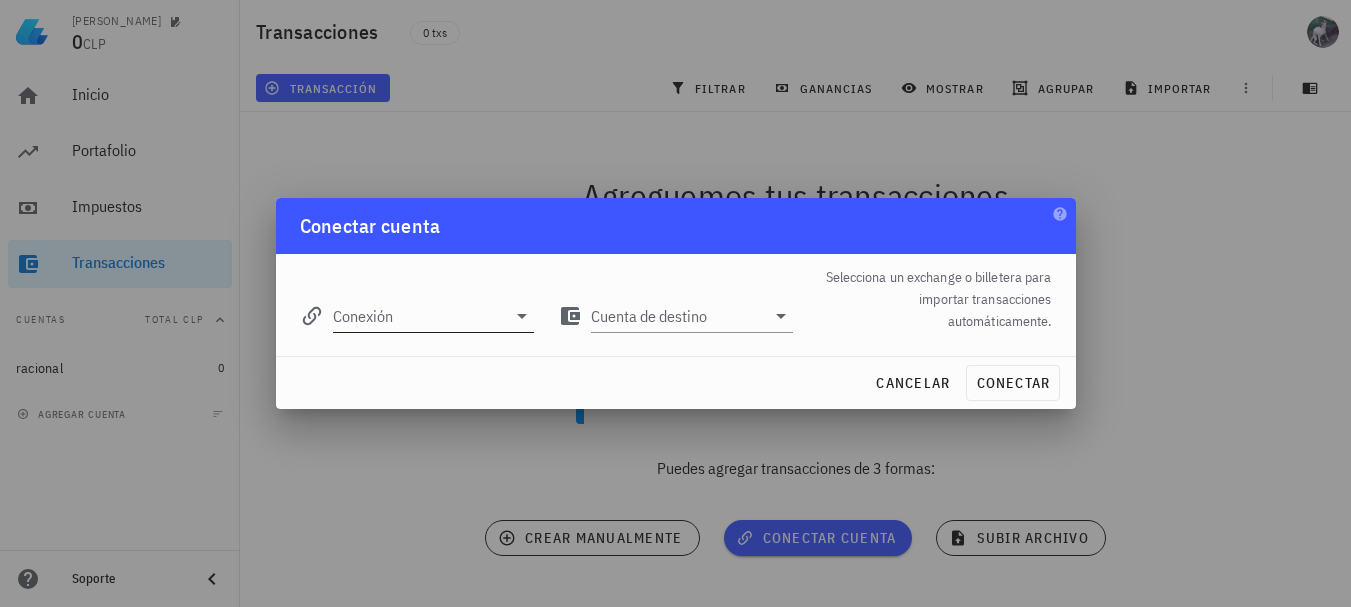 click on "Conexión" at bounding box center (420, 316) 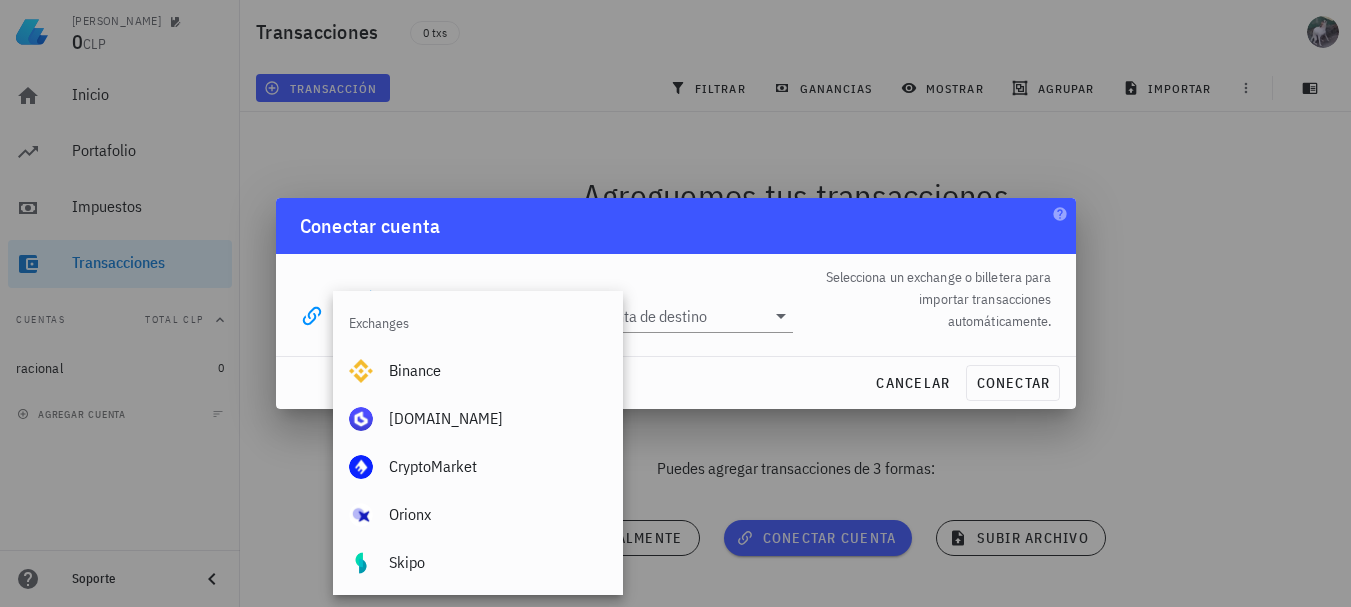 click on "Exchanges" at bounding box center [478, 323] 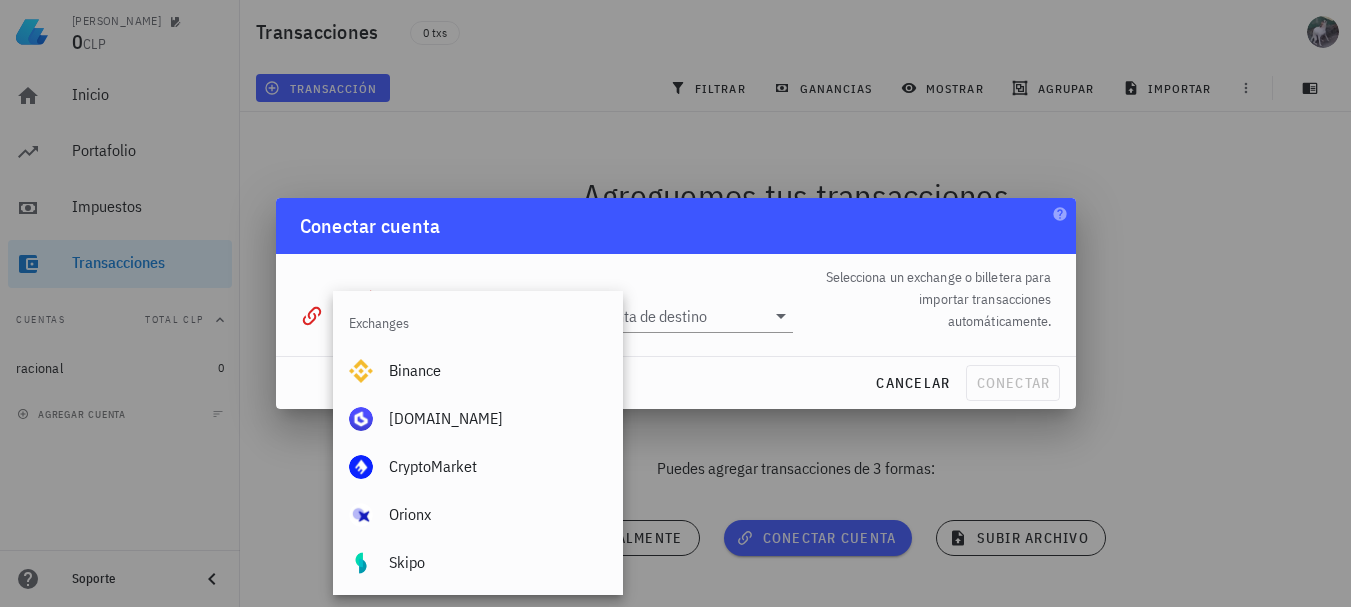 click on "Conexión   Cuenta de destino
editar
Selecciona un exchange o billetera para importar transacciones automáticamente." at bounding box center [676, 299] 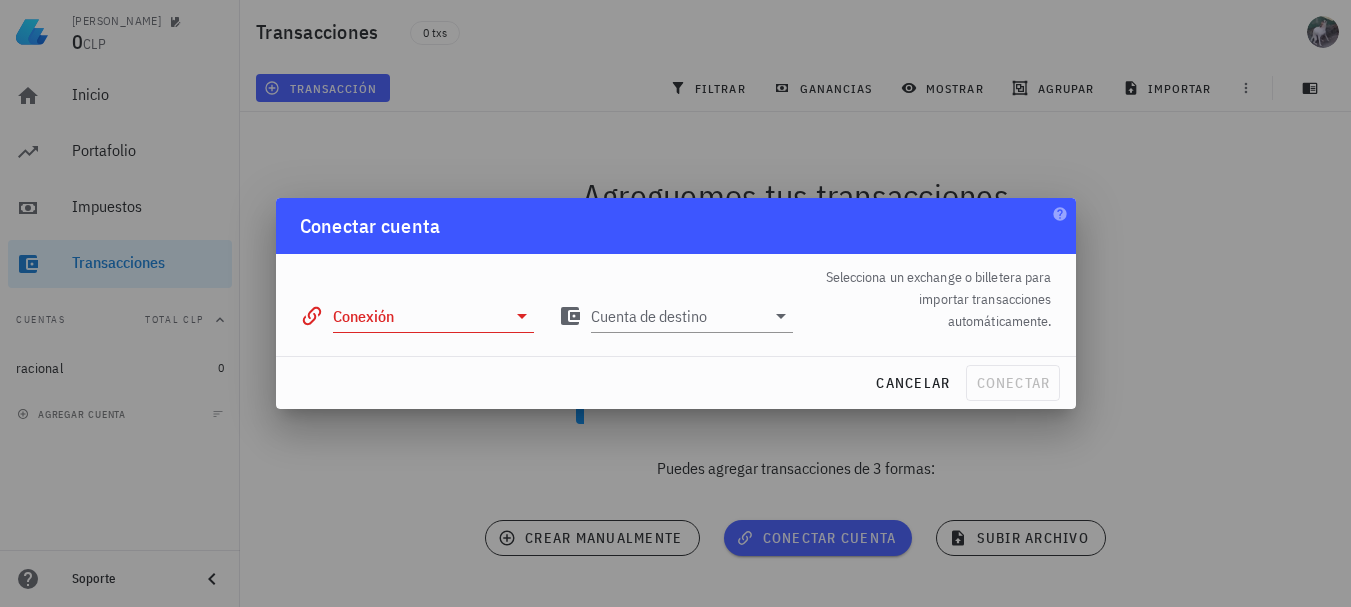 click on "Conexión" at bounding box center (420, 316) 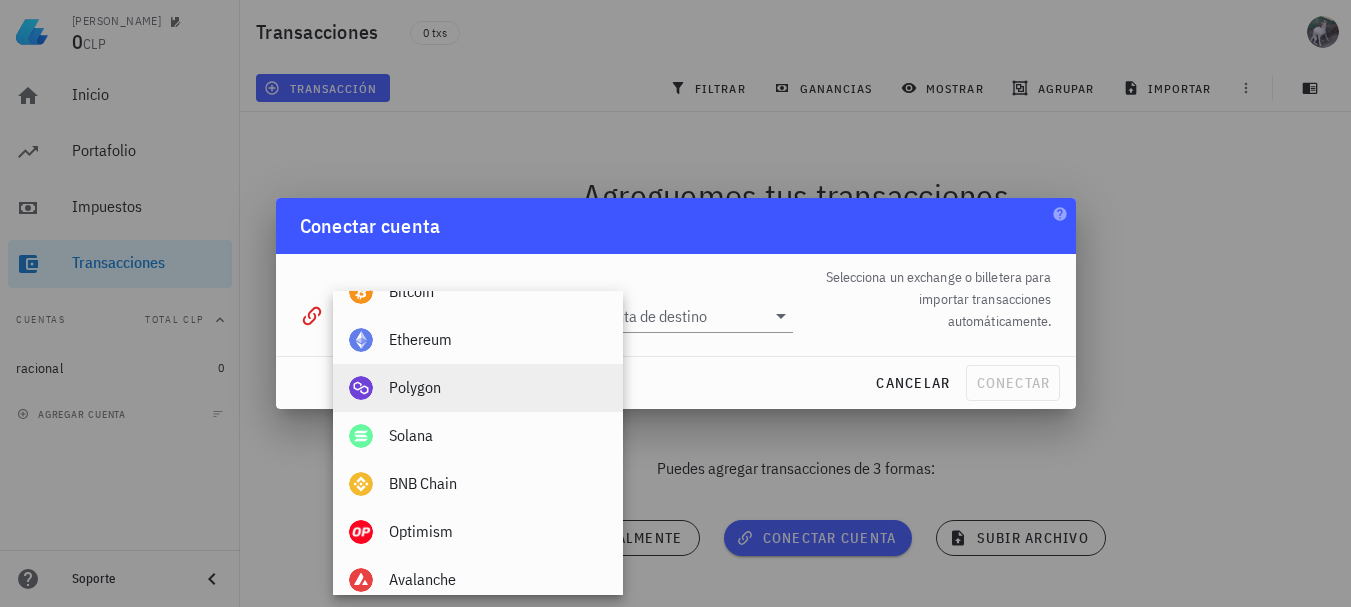 scroll, scrollTop: 704, scrollLeft: 0, axis: vertical 